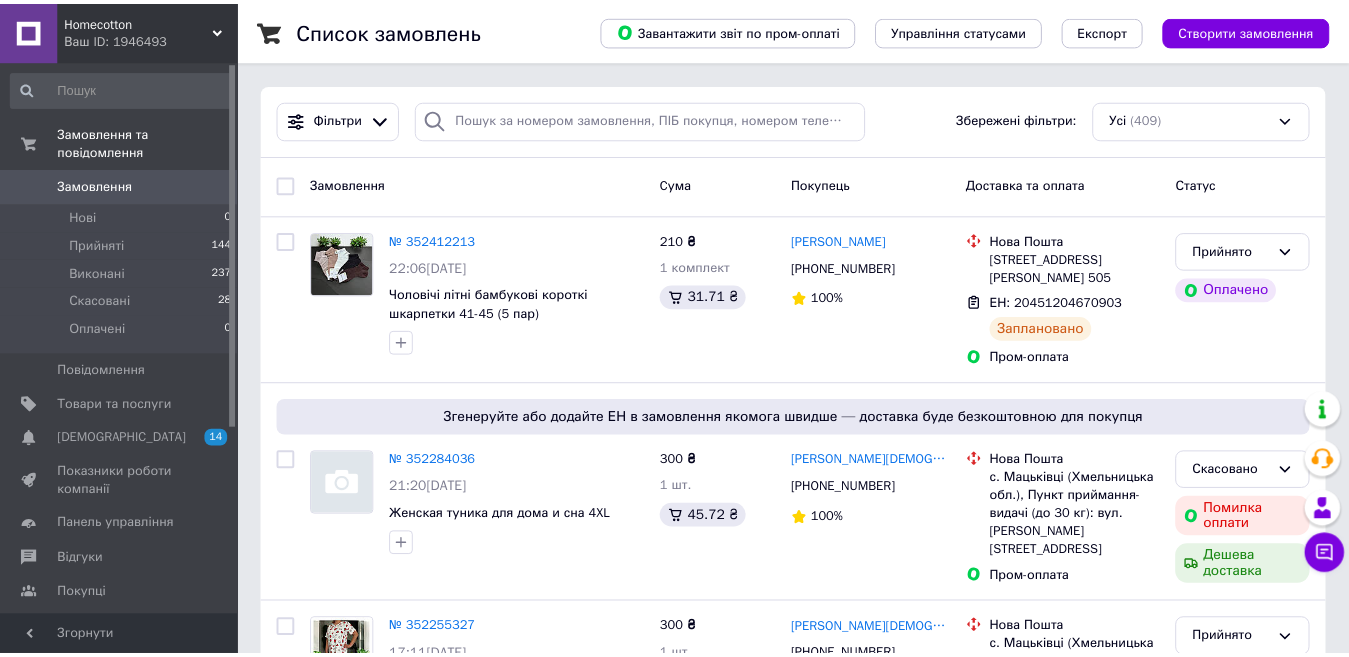 scroll, scrollTop: 0, scrollLeft: 0, axis: both 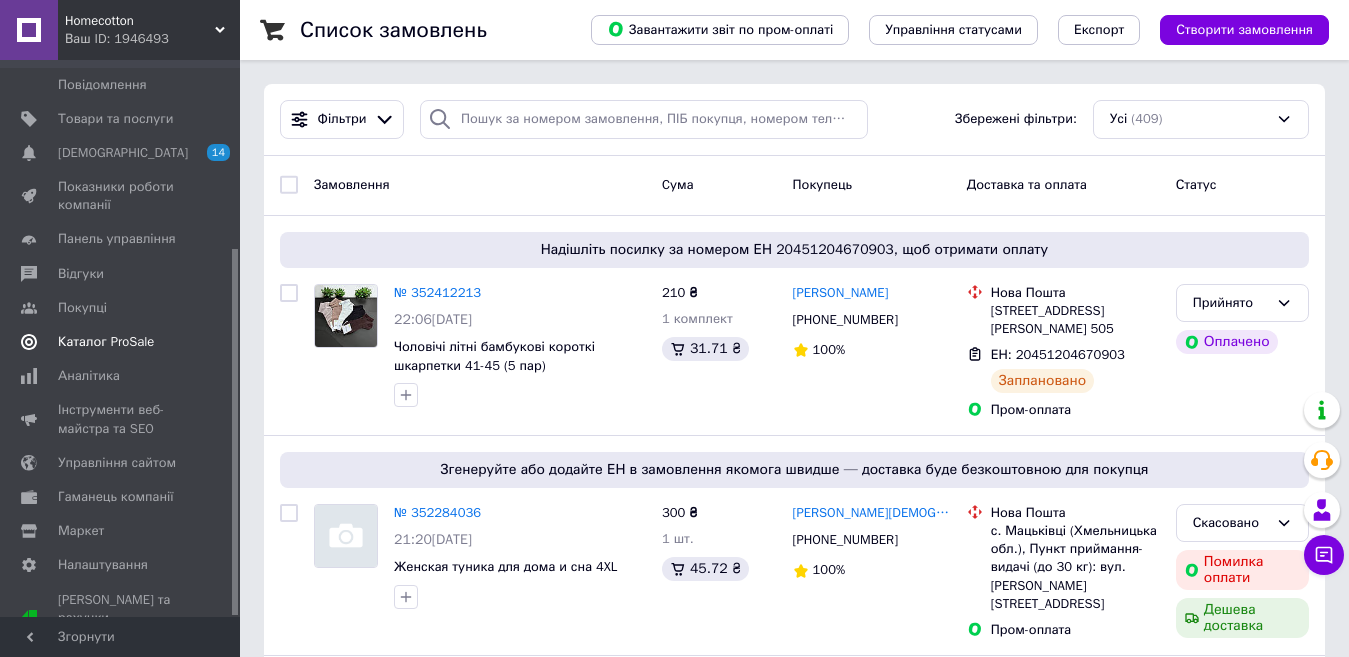 click on "Каталог ProSale" at bounding box center (106, 342) 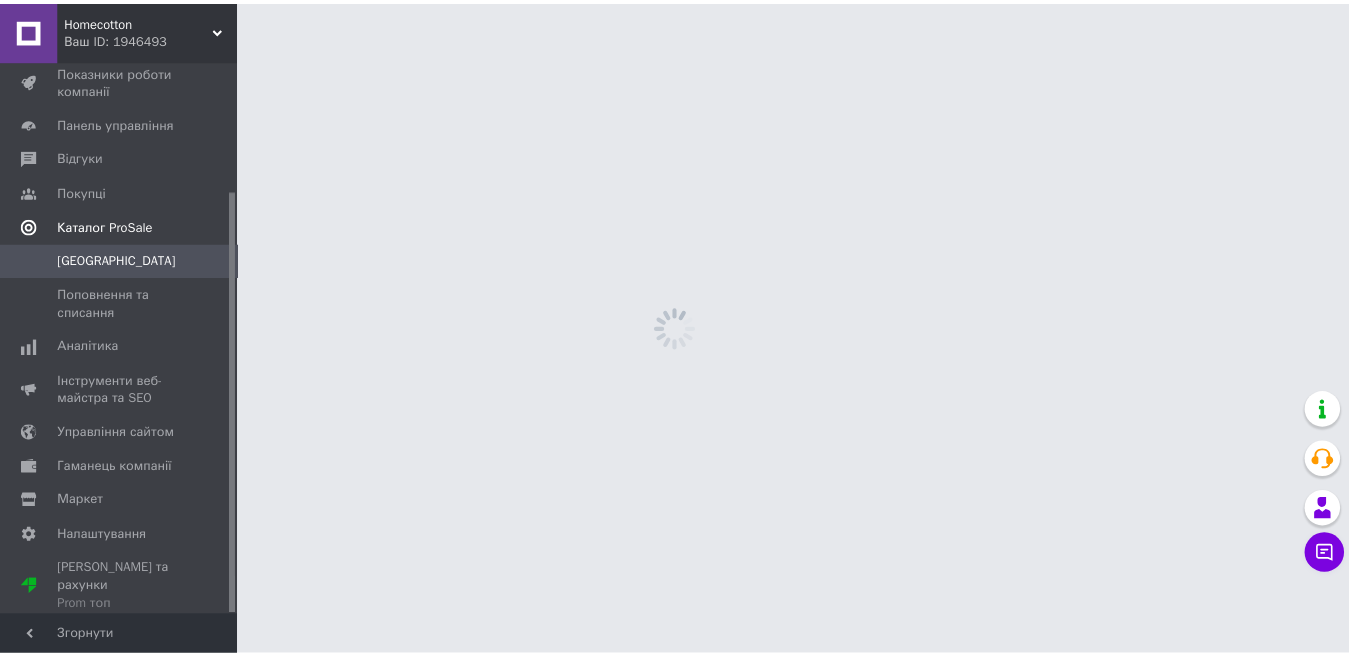 scroll, scrollTop: 171, scrollLeft: 0, axis: vertical 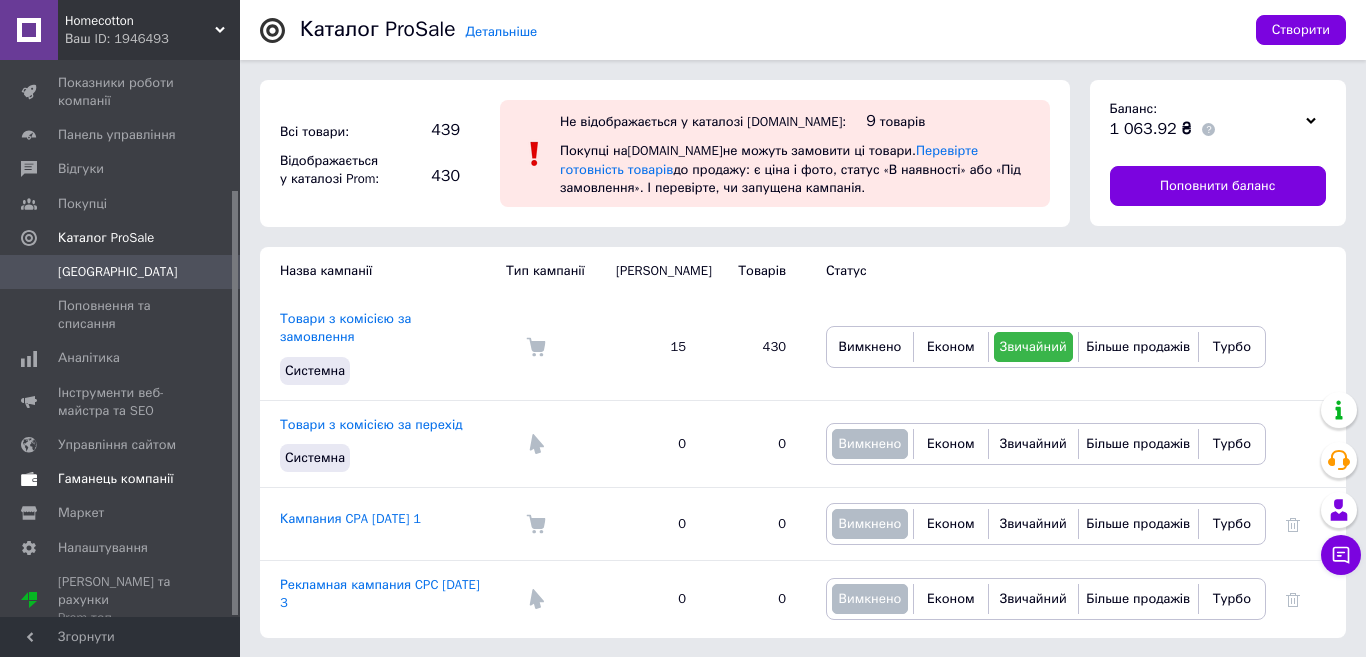click on "Гаманець компанії" at bounding box center [116, 479] 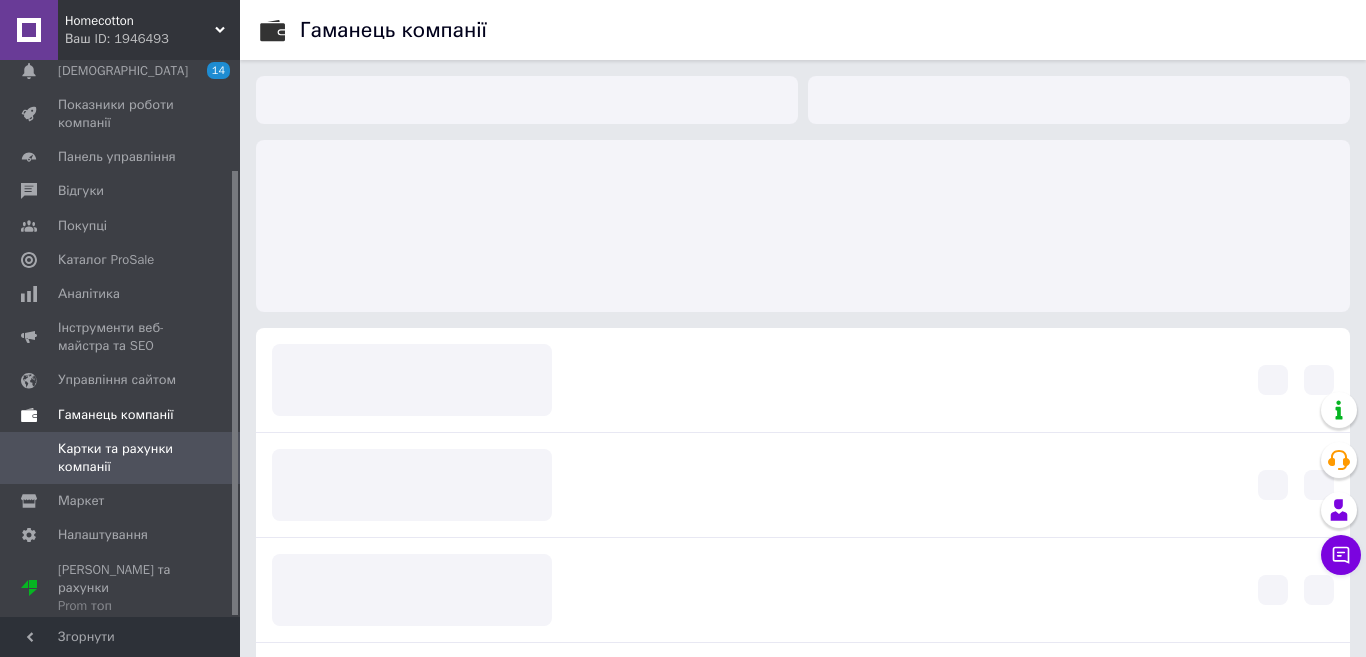 scroll, scrollTop: 137, scrollLeft: 0, axis: vertical 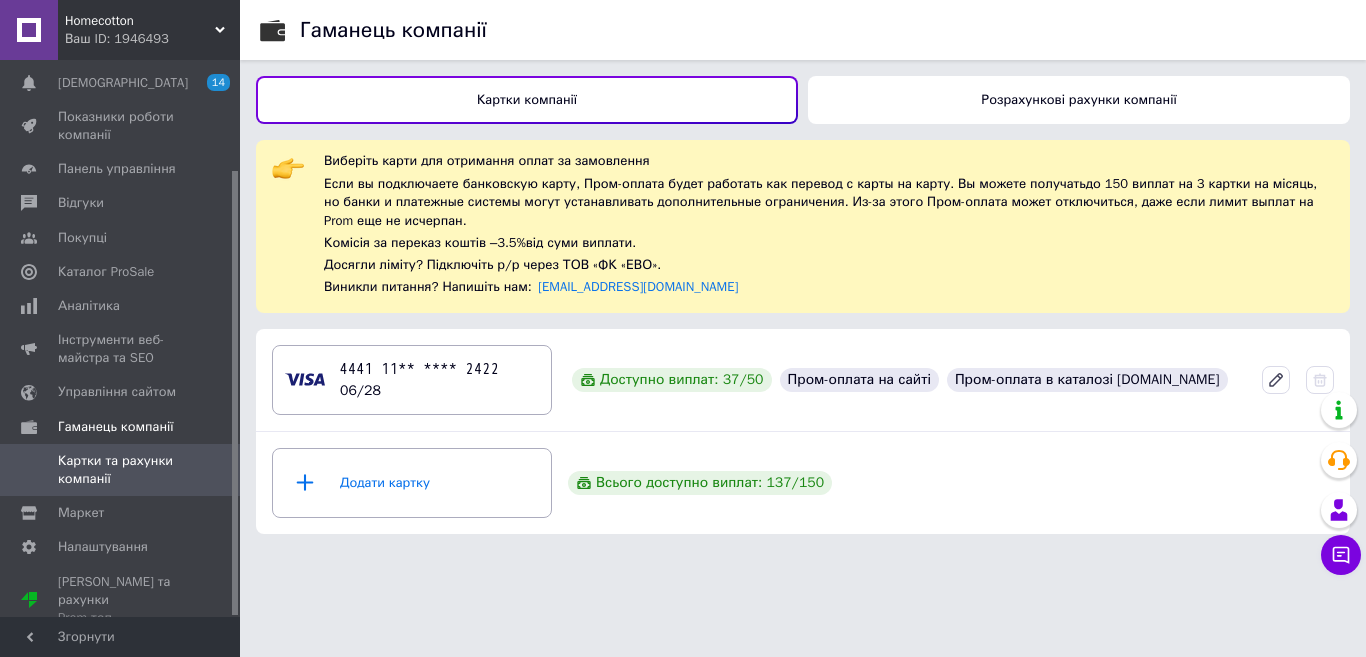 click on "Картки та рахунки компанії" at bounding box center (121, 470) 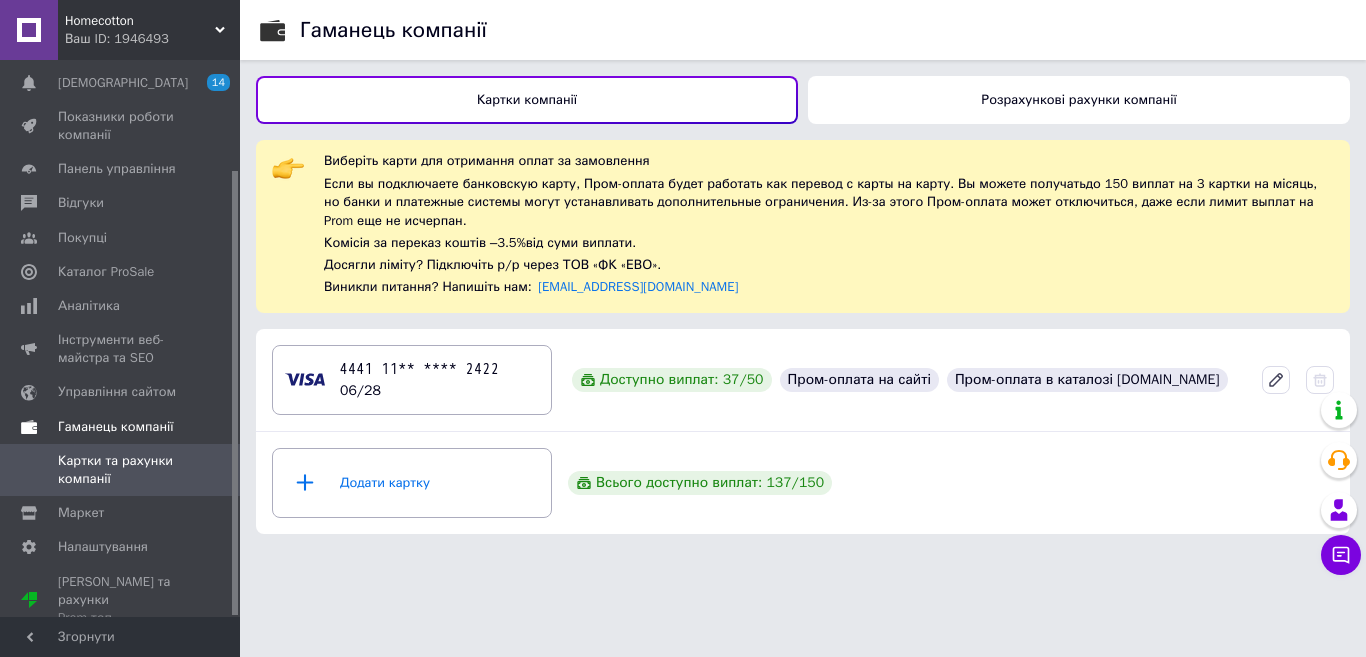 click on "Гаманець компанії" at bounding box center [116, 427] 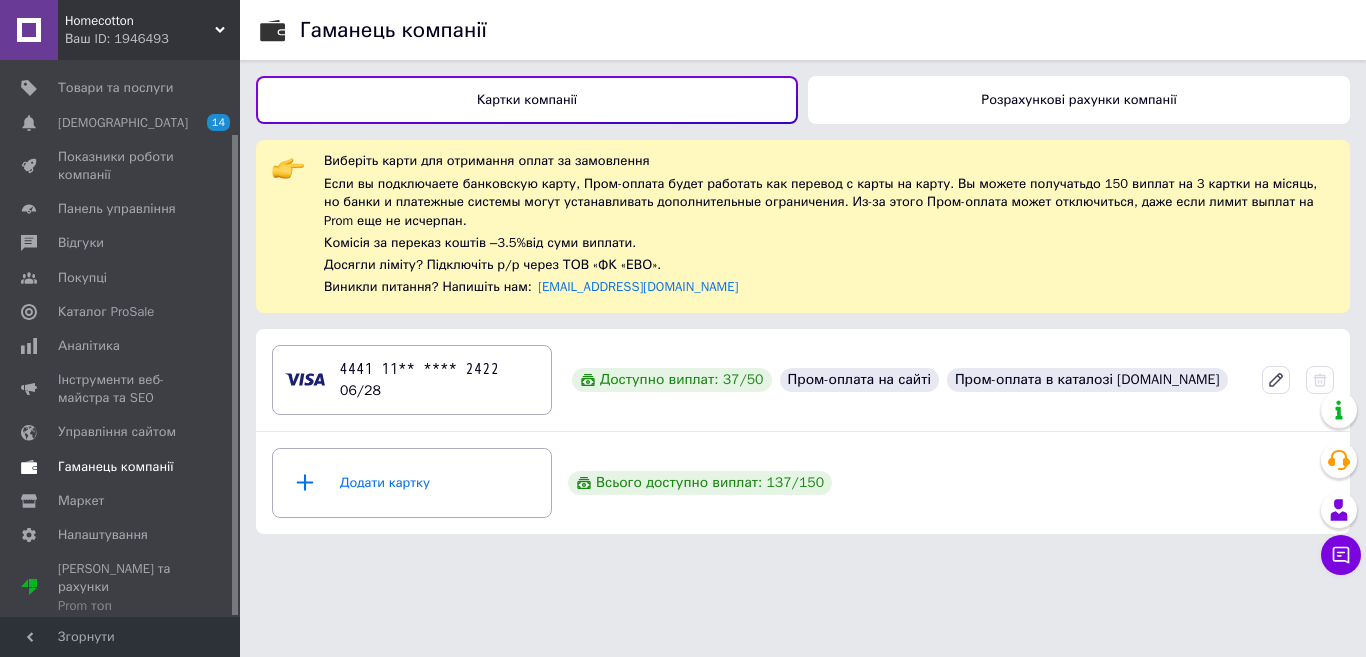 scroll, scrollTop: 85, scrollLeft: 0, axis: vertical 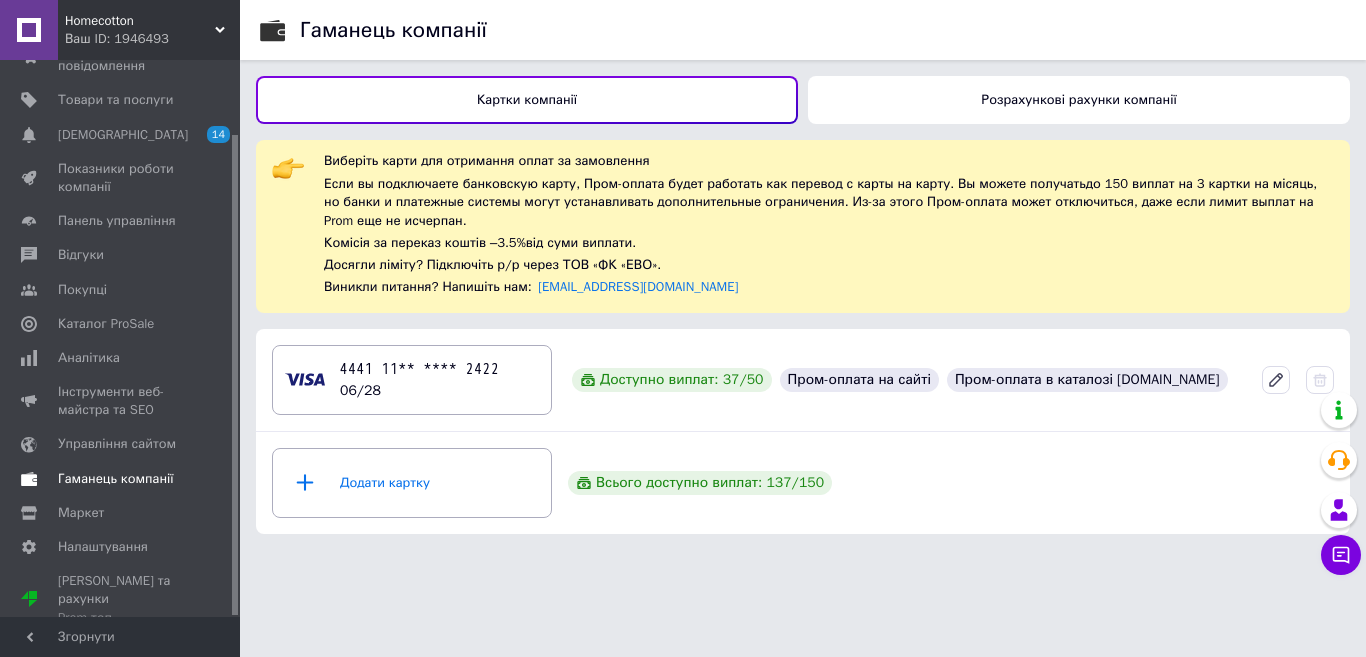 click on "Гаманець компанії" at bounding box center (116, 479) 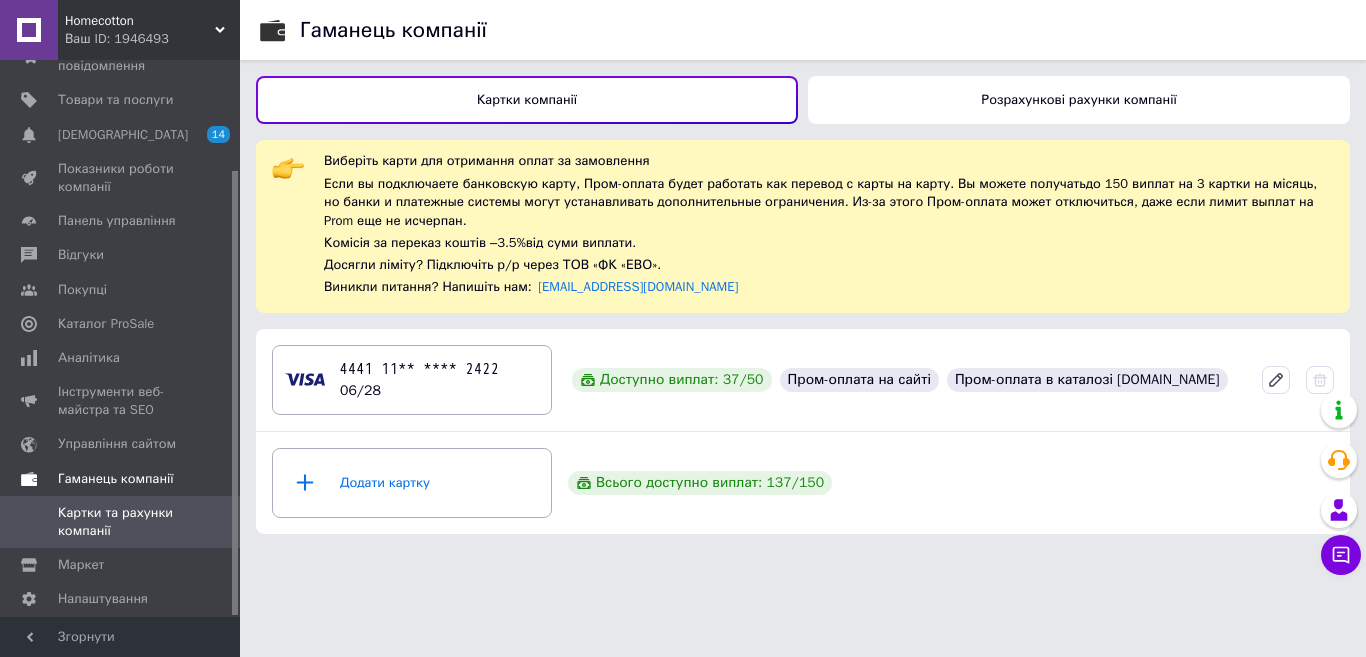 scroll, scrollTop: 137, scrollLeft: 0, axis: vertical 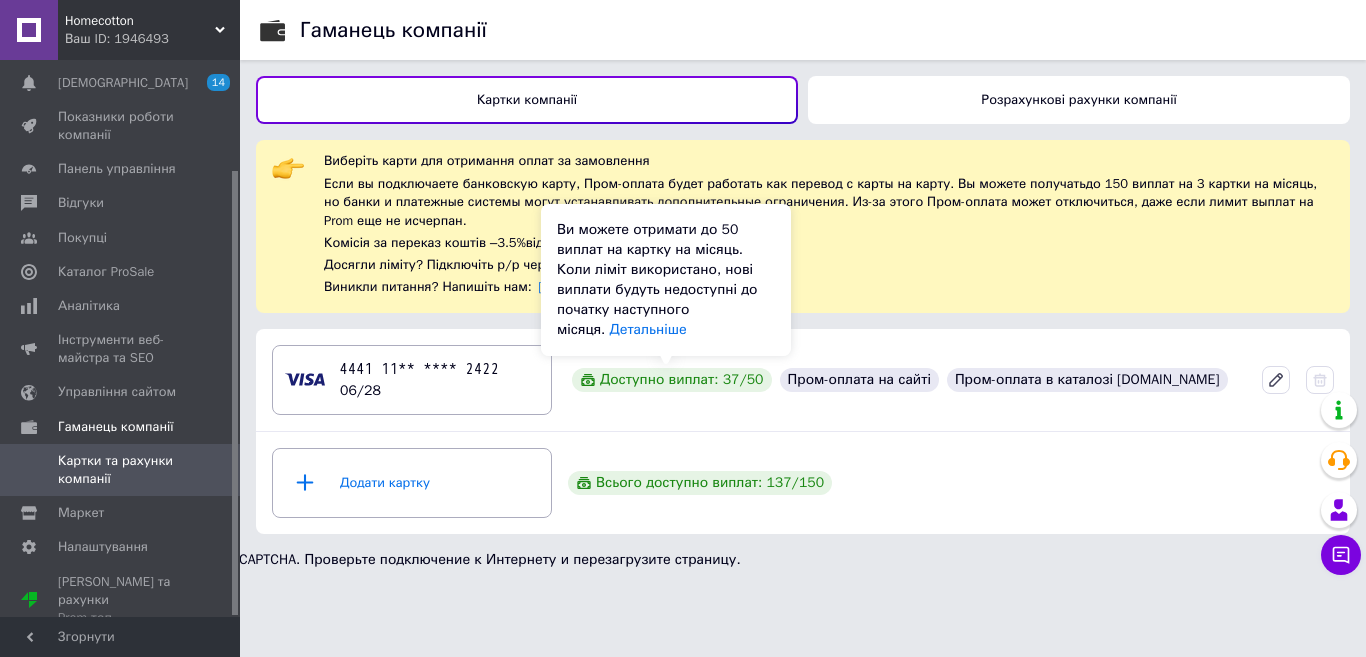 click on "Доступно виплат:   37 / 50" at bounding box center [672, 380] 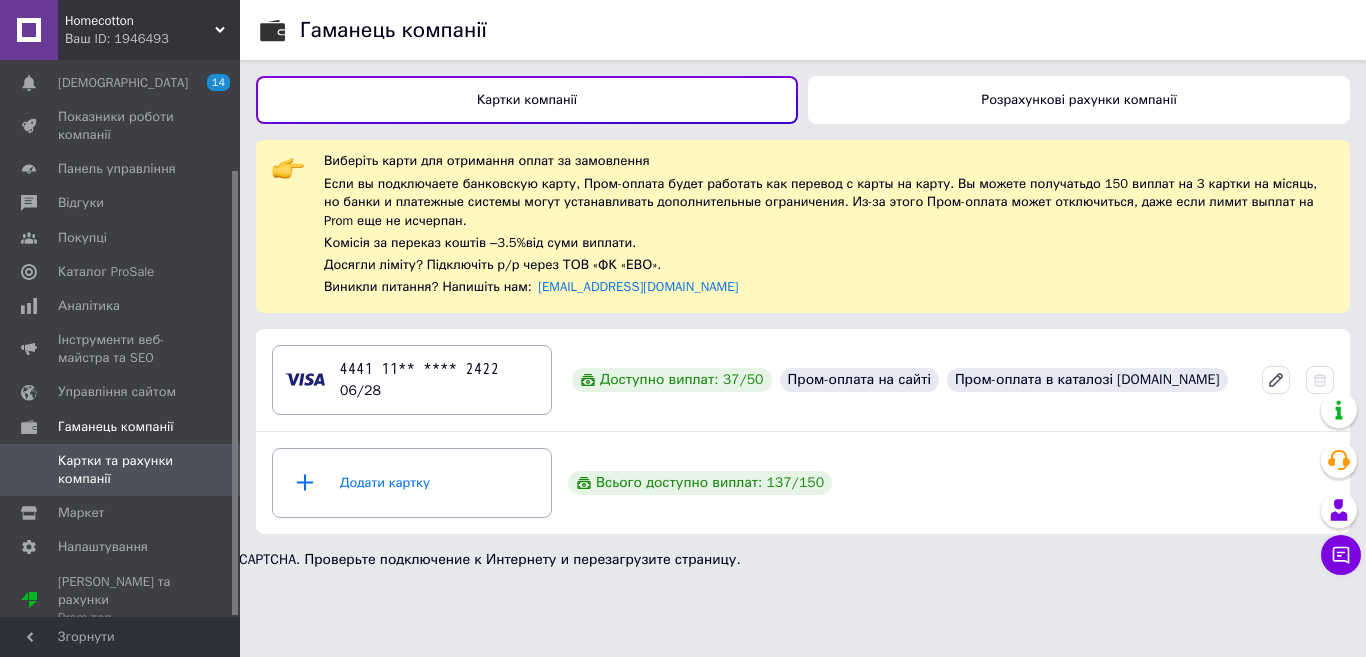 click on "Доступно виплат:   37 / 50" at bounding box center [672, 380] 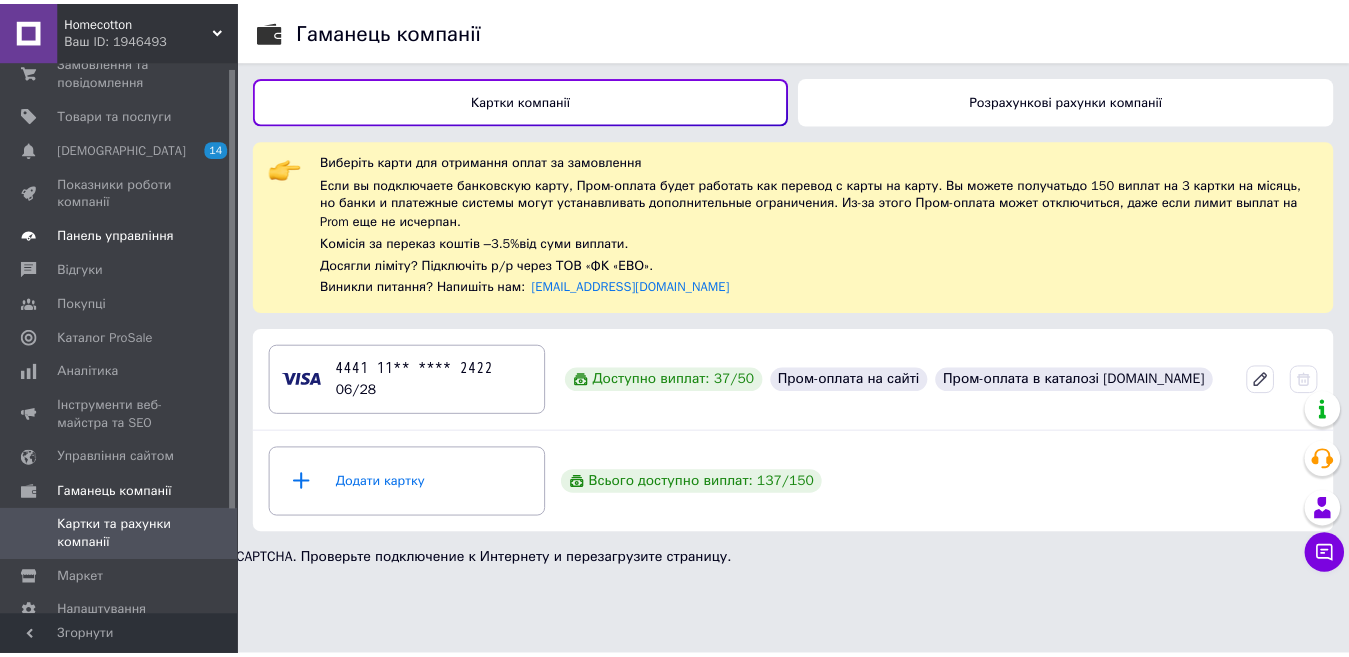 scroll, scrollTop: 0, scrollLeft: 0, axis: both 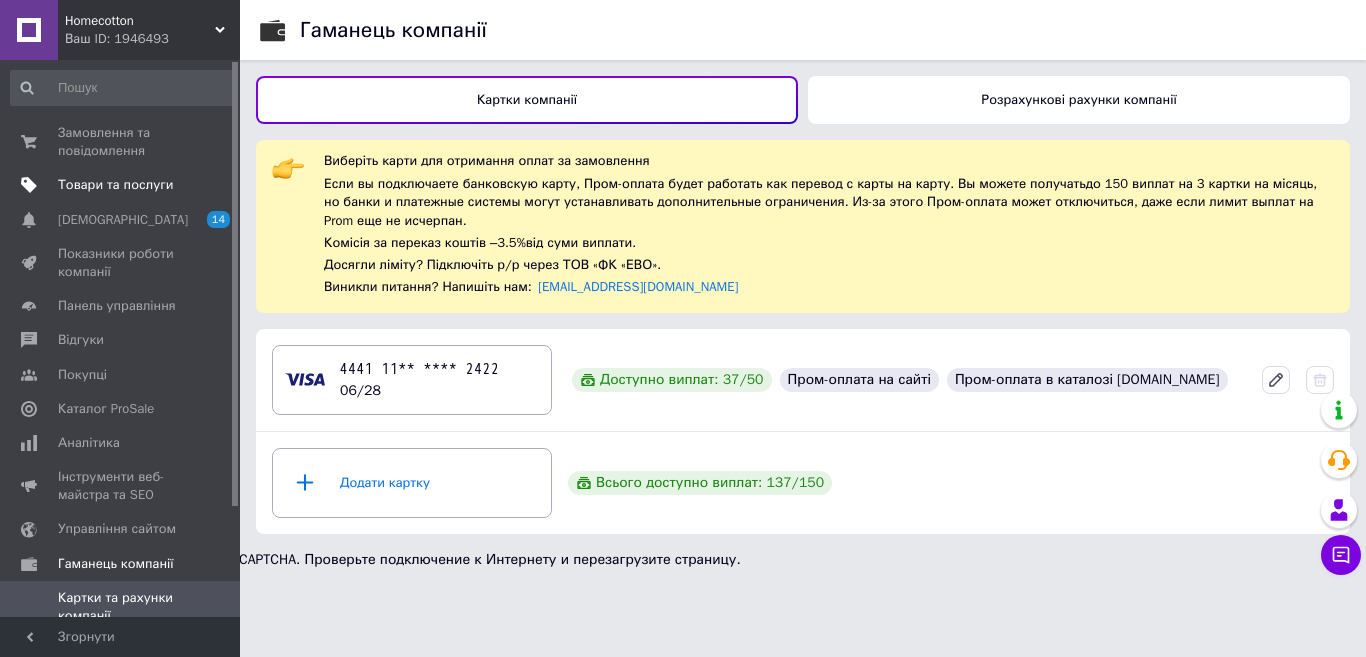click on "Товари та послуги" at bounding box center (115, 185) 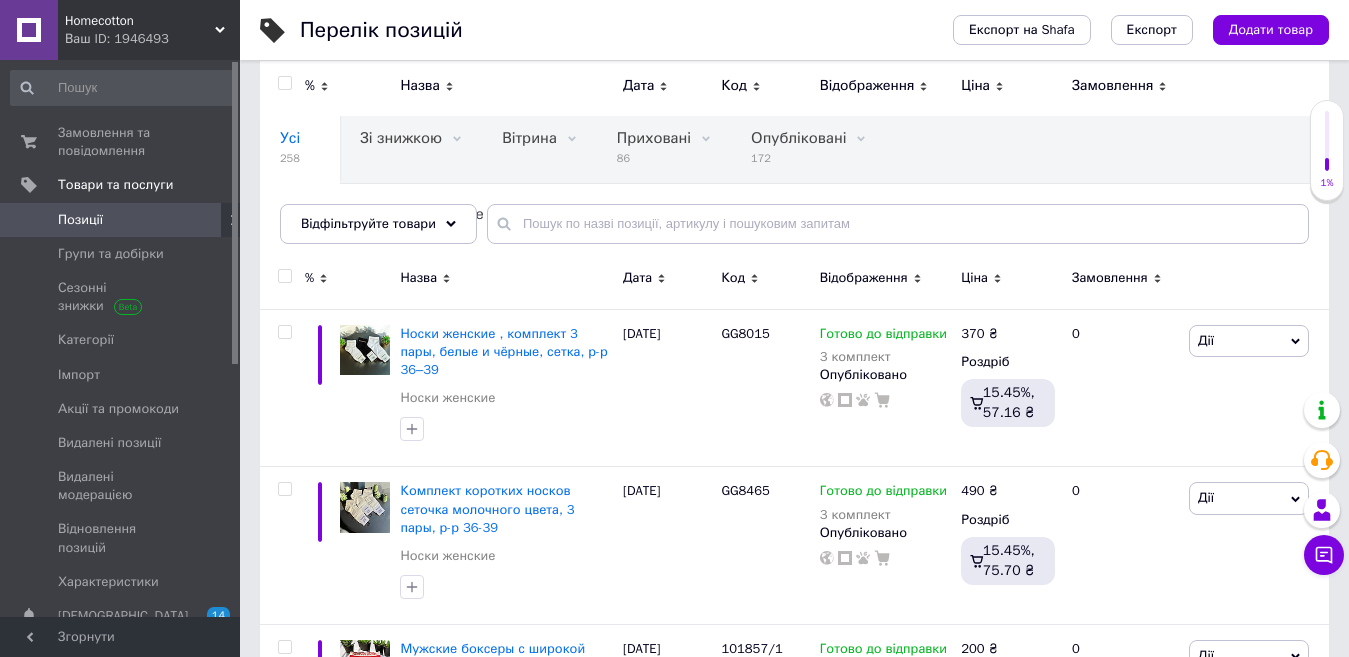scroll, scrollTop: 100, scrollLeft: 0, axis: vertical 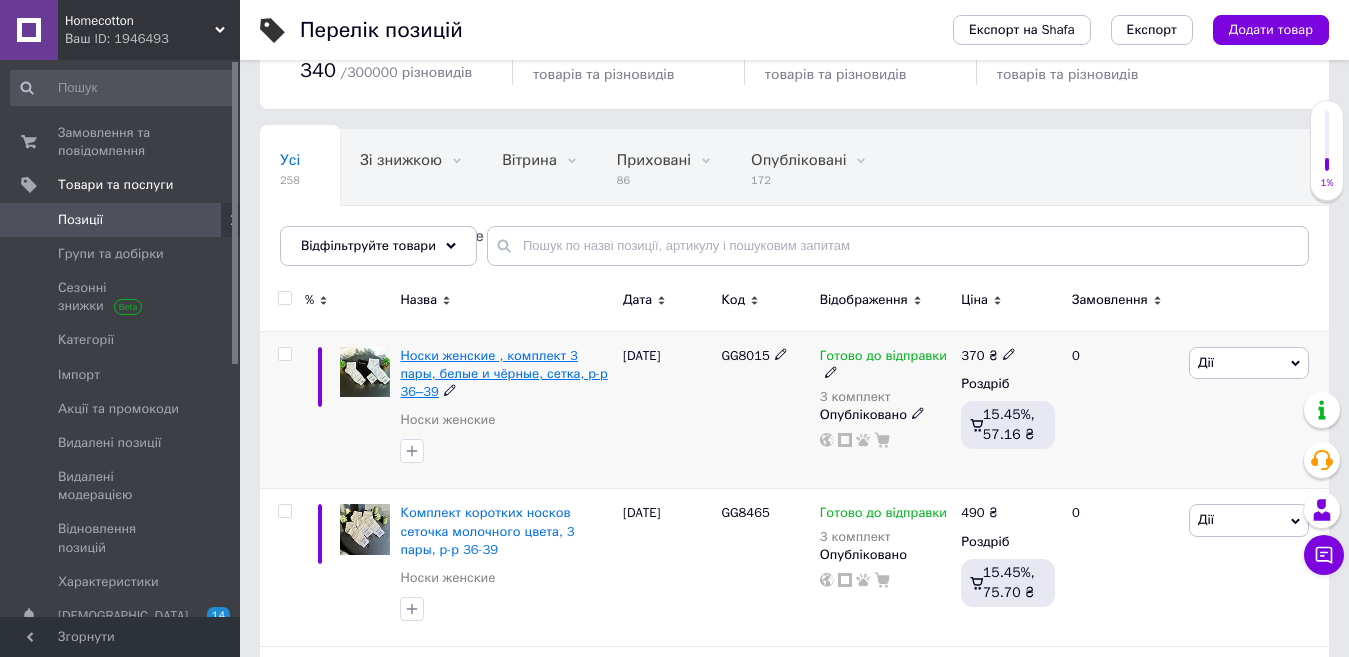 click on "Носки женские , комплект 3 пары, белые и чёрные, сетка, р-р 36–39" at bounding box center (503, 373) 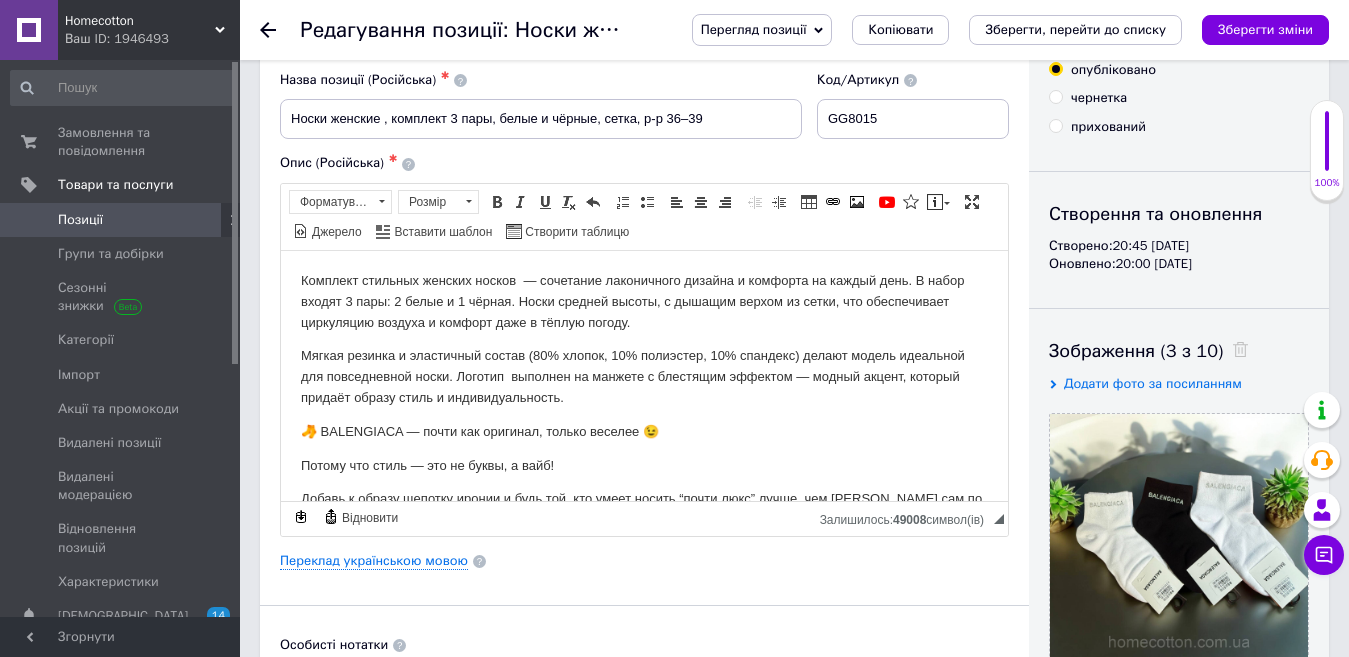 scroll, scrollTop: 0, scrollLeft: 0, axis: both 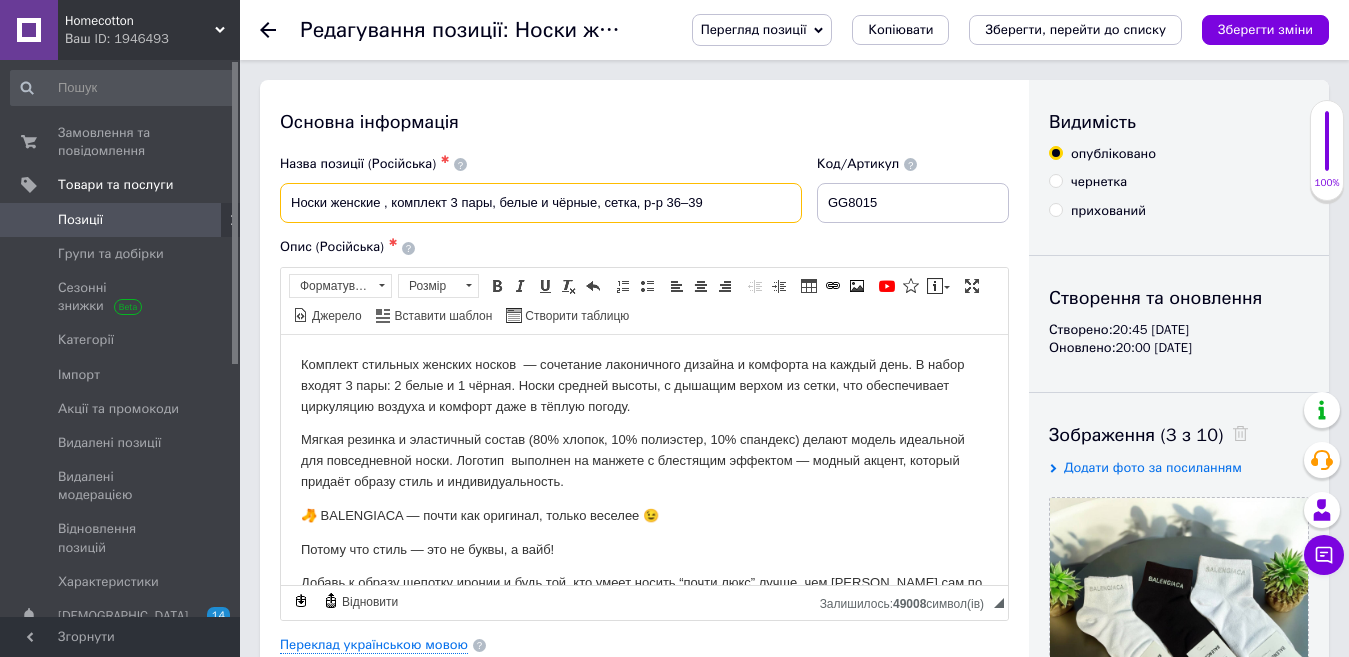 drag, startPoint x: 282, startPoint y: 200, endPoint x: 378, endPoint y: 200, distance: 96 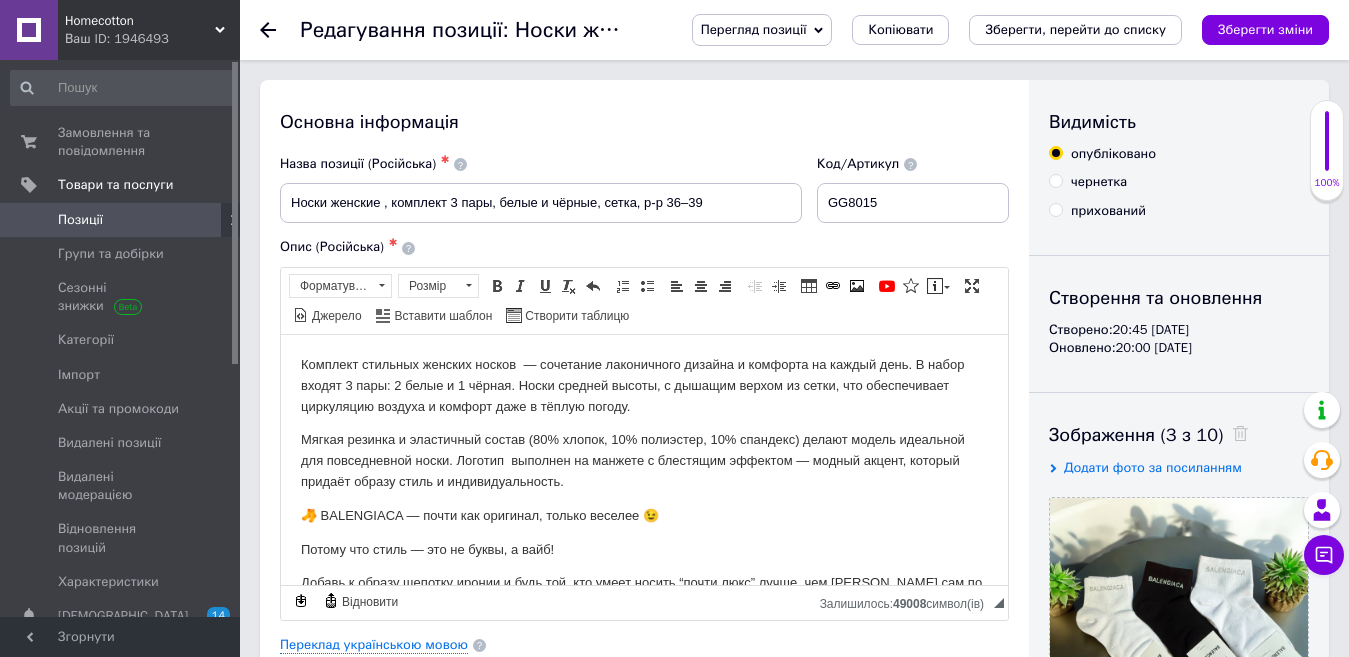 click on "Основна інформація" at bounding box center (644, 122) 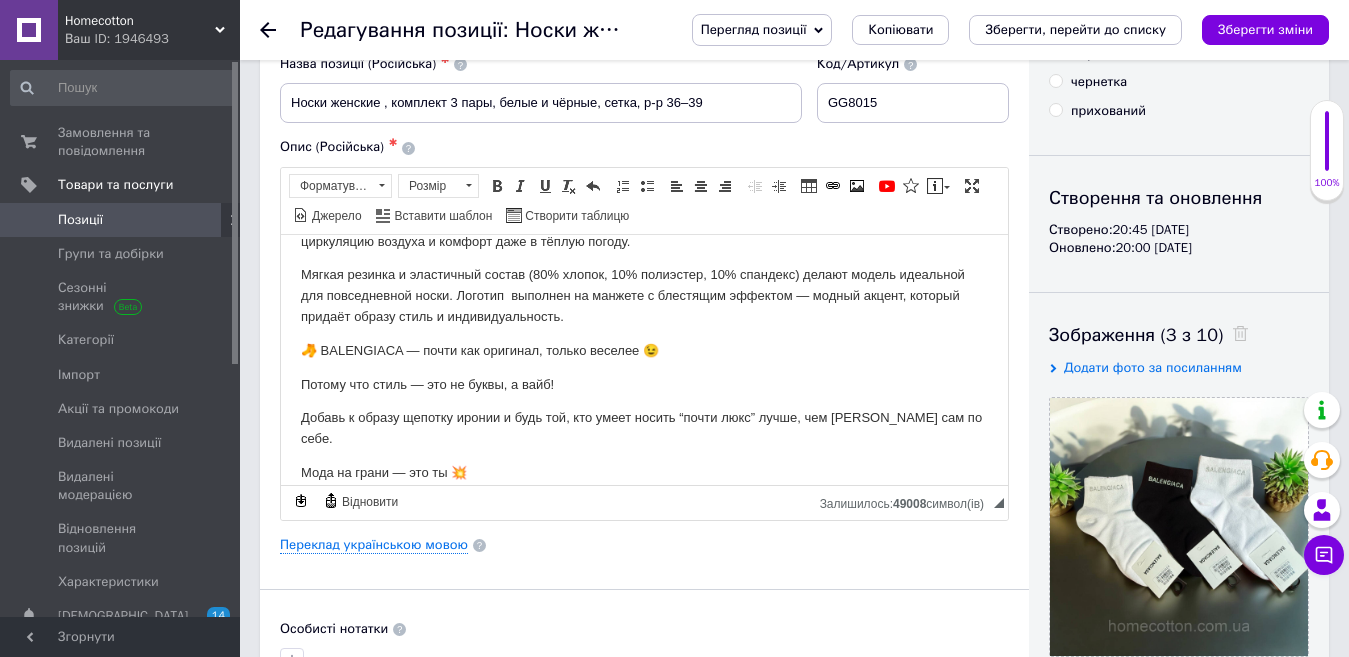 scroll, scrollTop: 100, scrollLeft: 0, axis: vertical 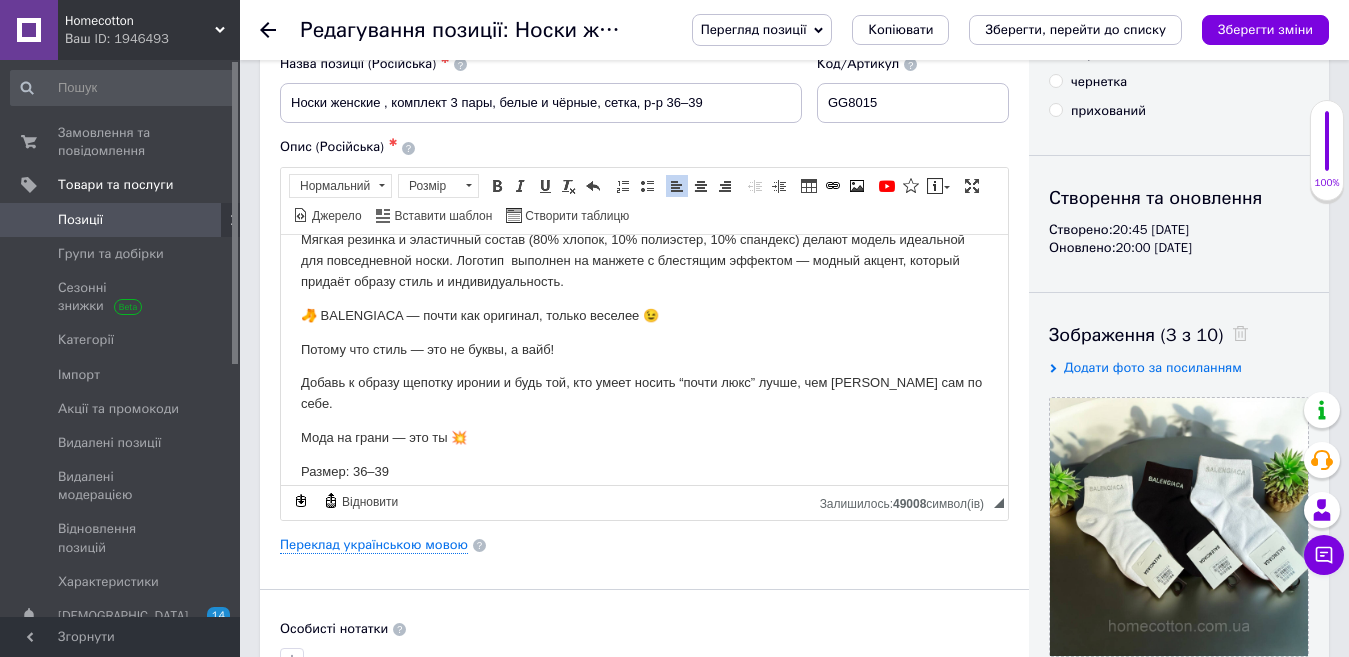 click on "🧦 BALENGIACA — почти как оригинал, только веселее 😉" at bounding box center [644, 315] 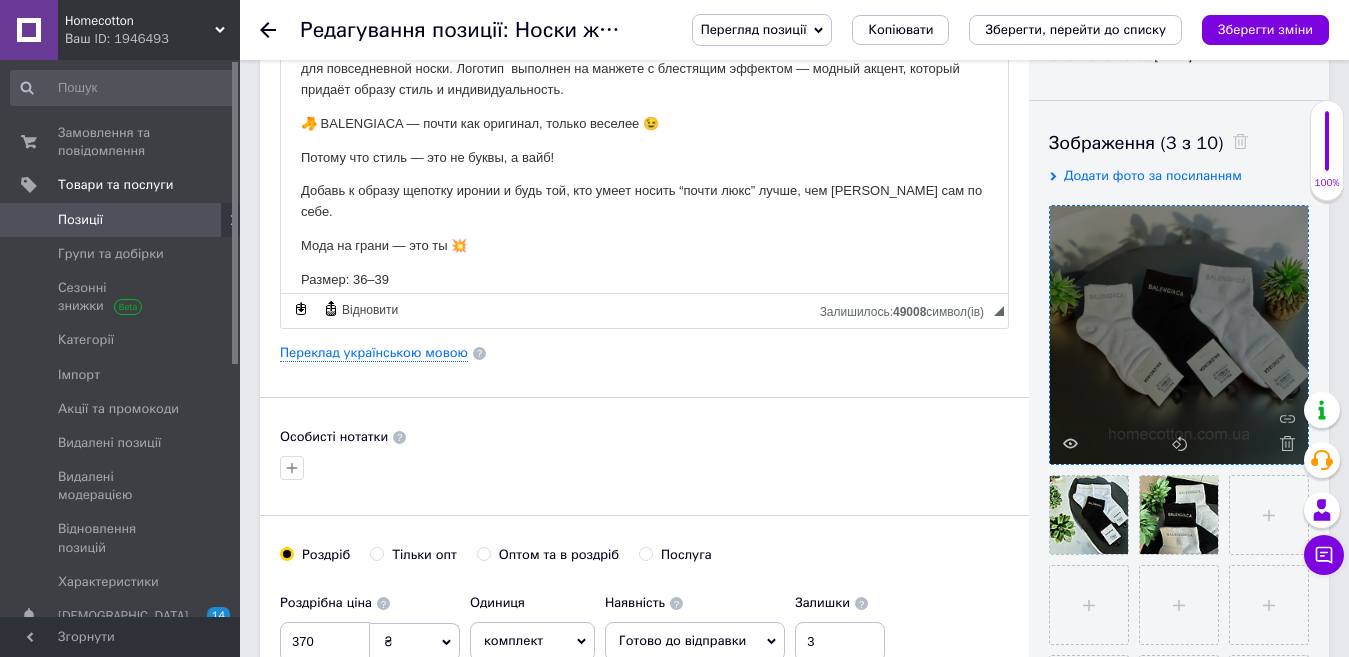 scroll, scrollTop: 300, scrollLeft: 0, axis: vertical 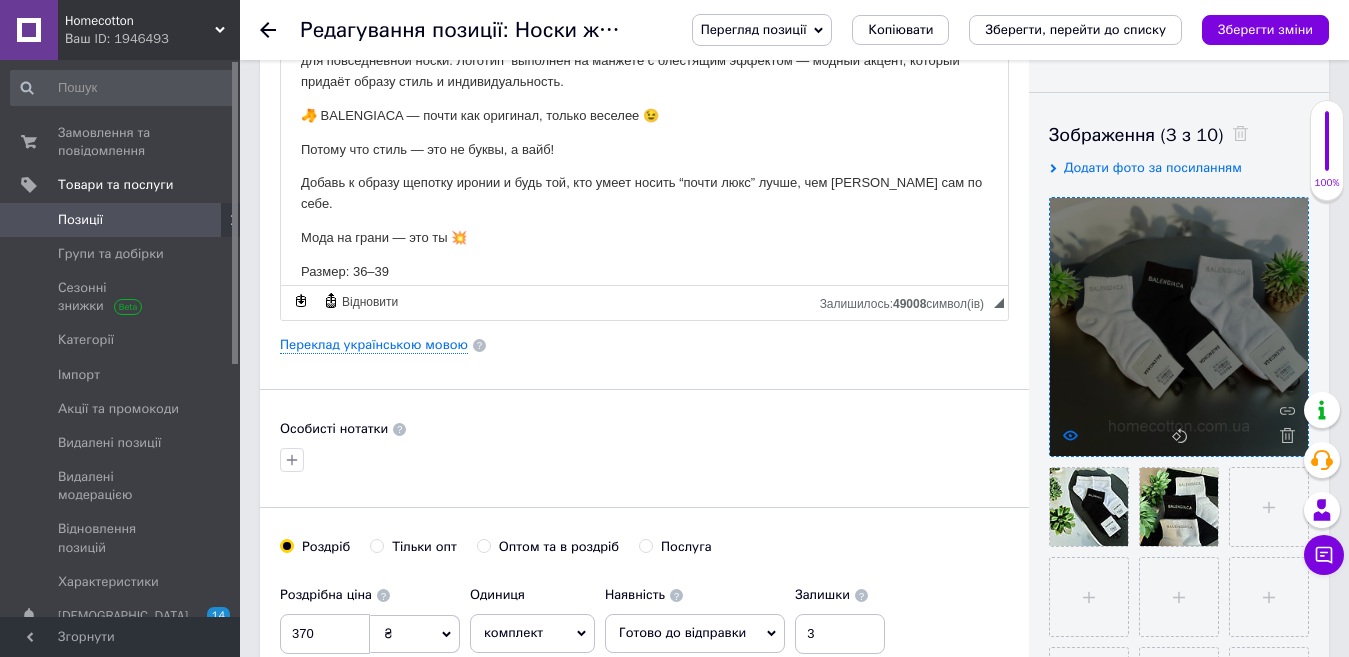 click 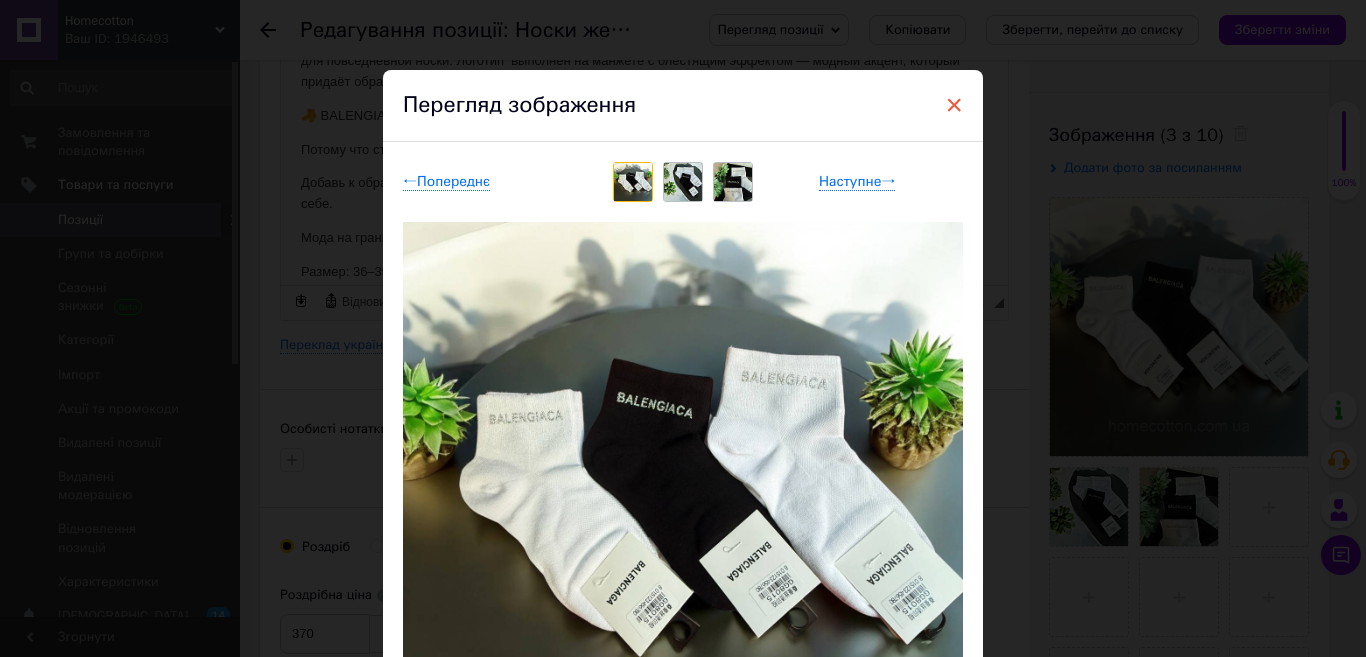 click on "×" at bounding box center [954, 105] 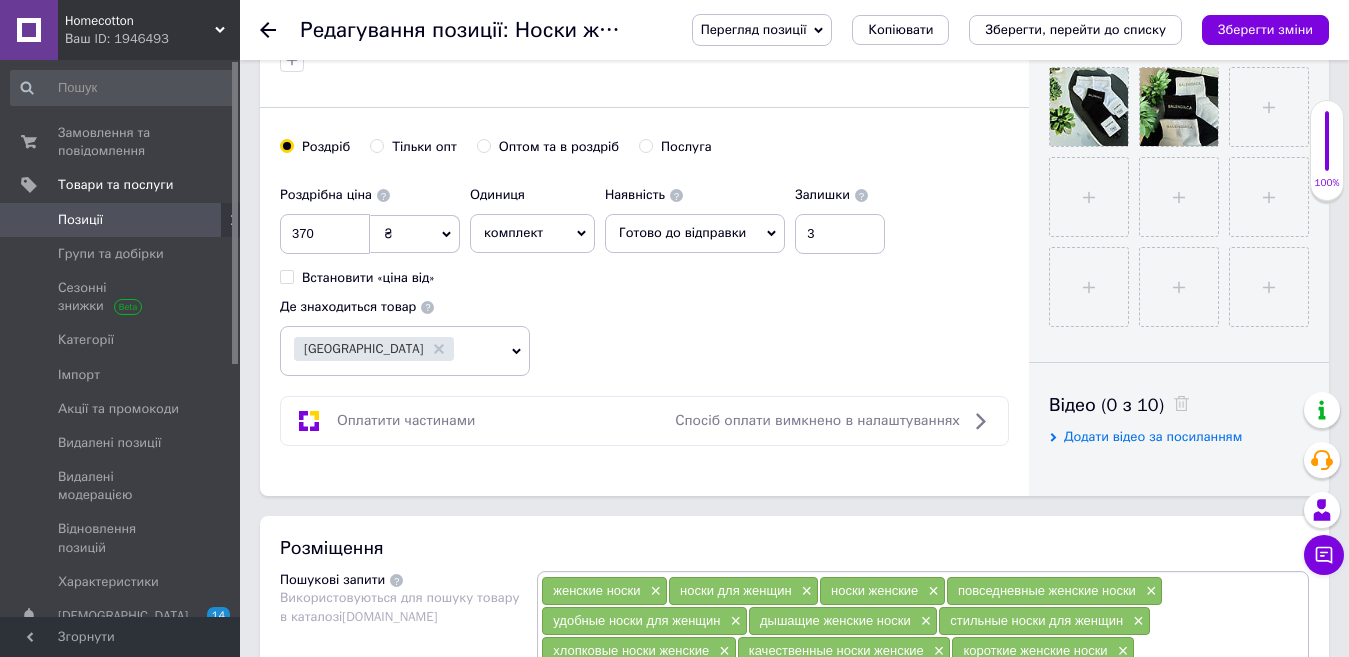 scroll, scrollTop: 0, scrollLeft: 0, axis: both 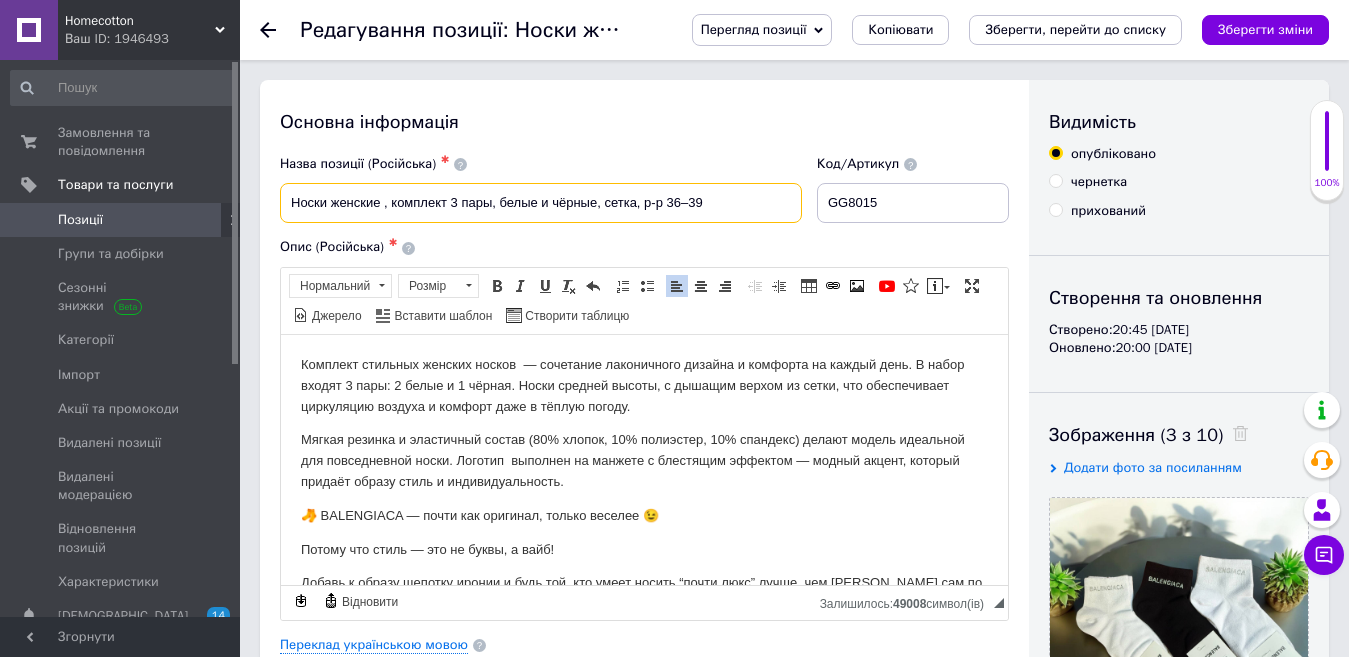 drag, startPoint x: 283, startPoint y: 203, endPoint x: 383, endPoint y: 197, distance: 100.17984 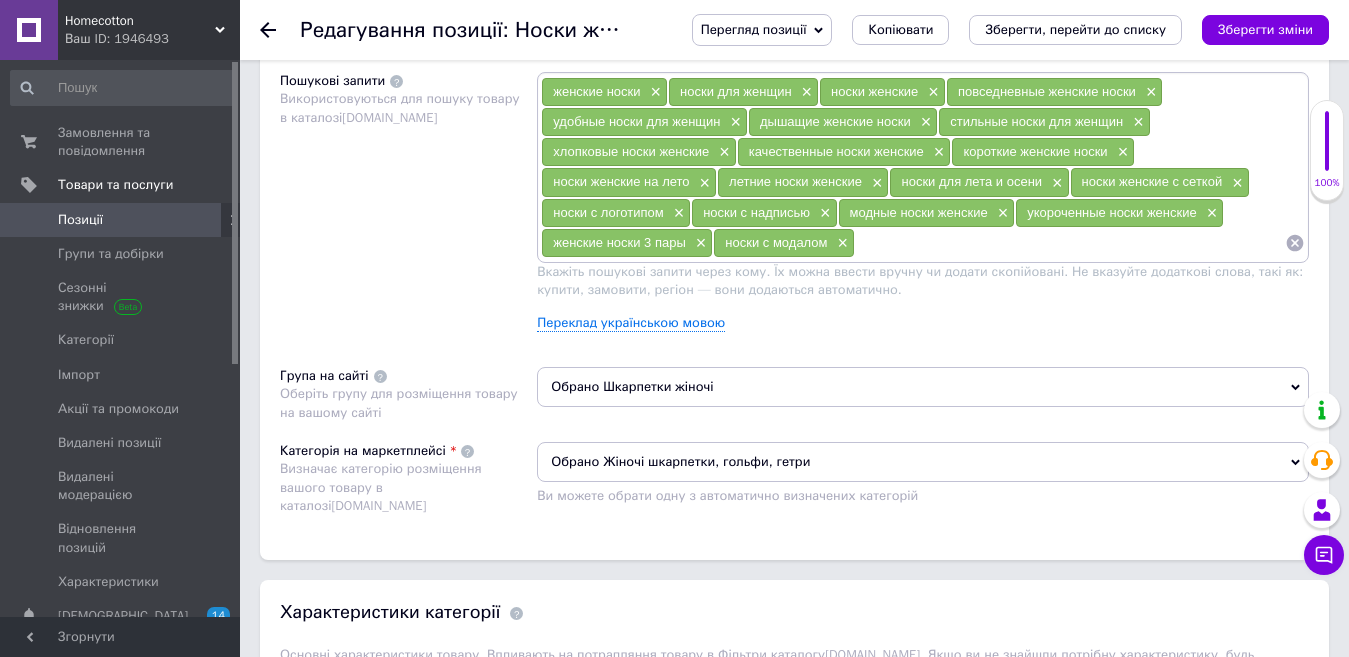 scroll, scrollTop: 1200, scrollLeft: 0, axis: vertical 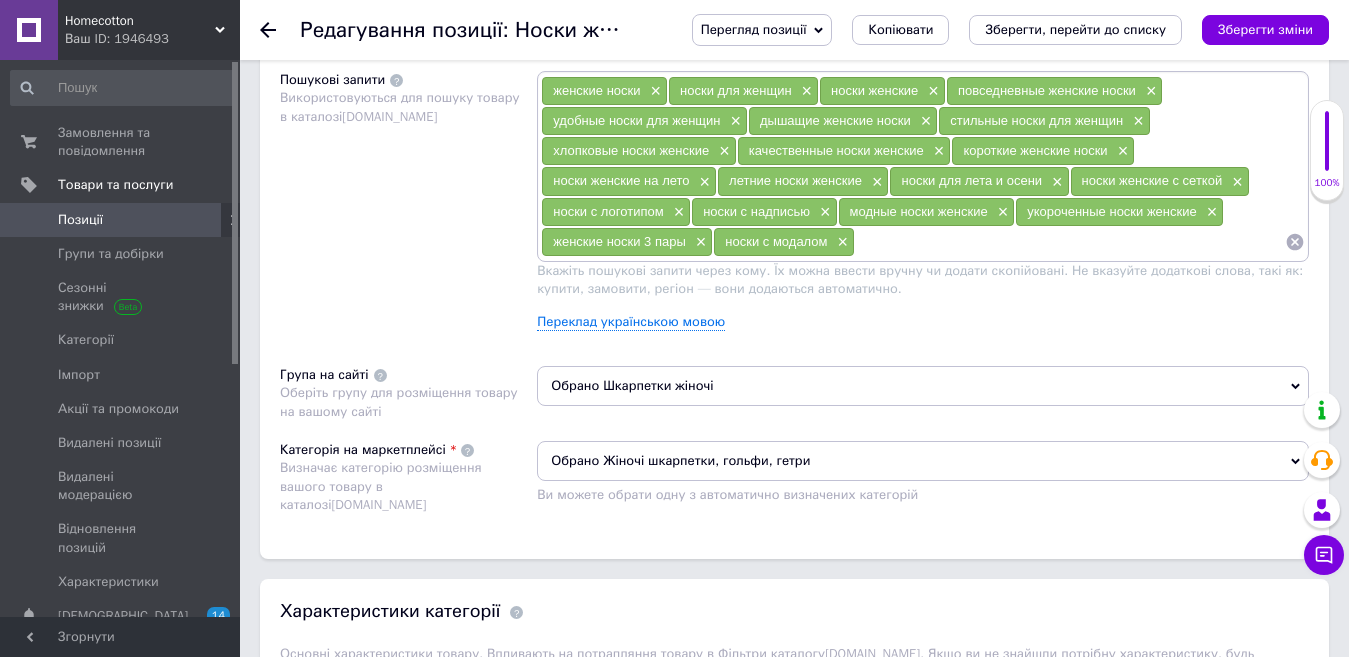 click at bounding box center [1070, 242] 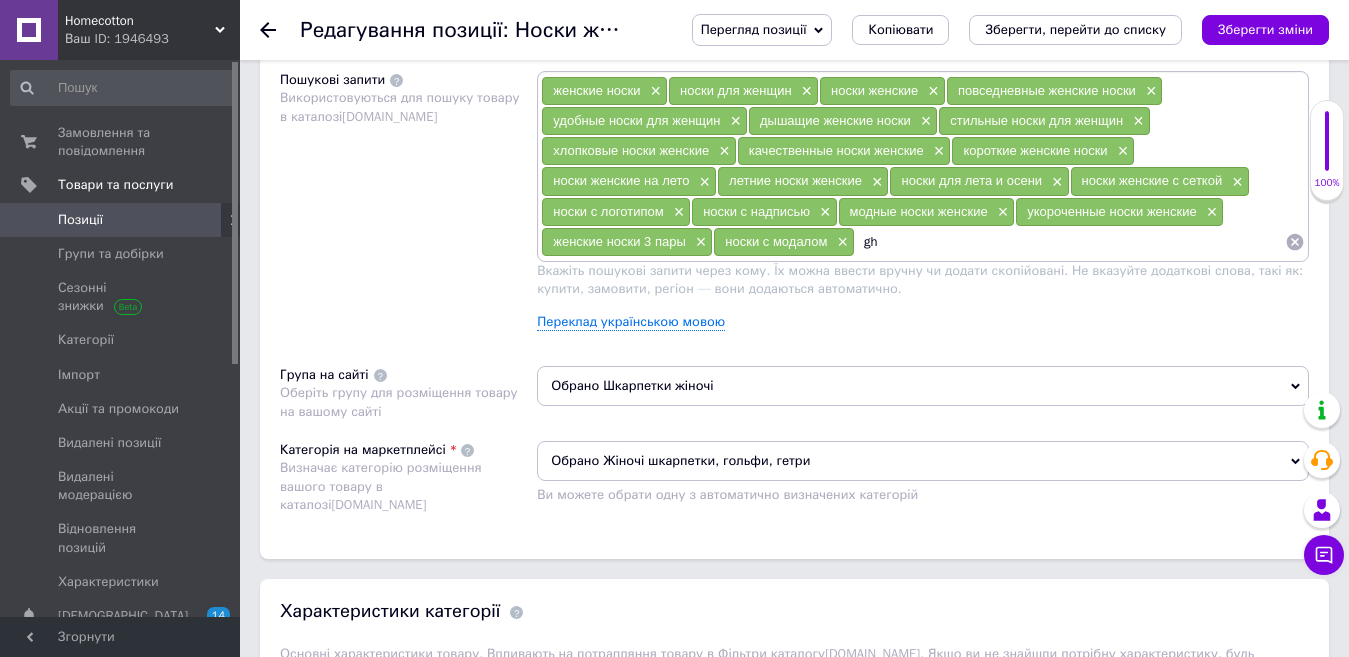 type on "g" 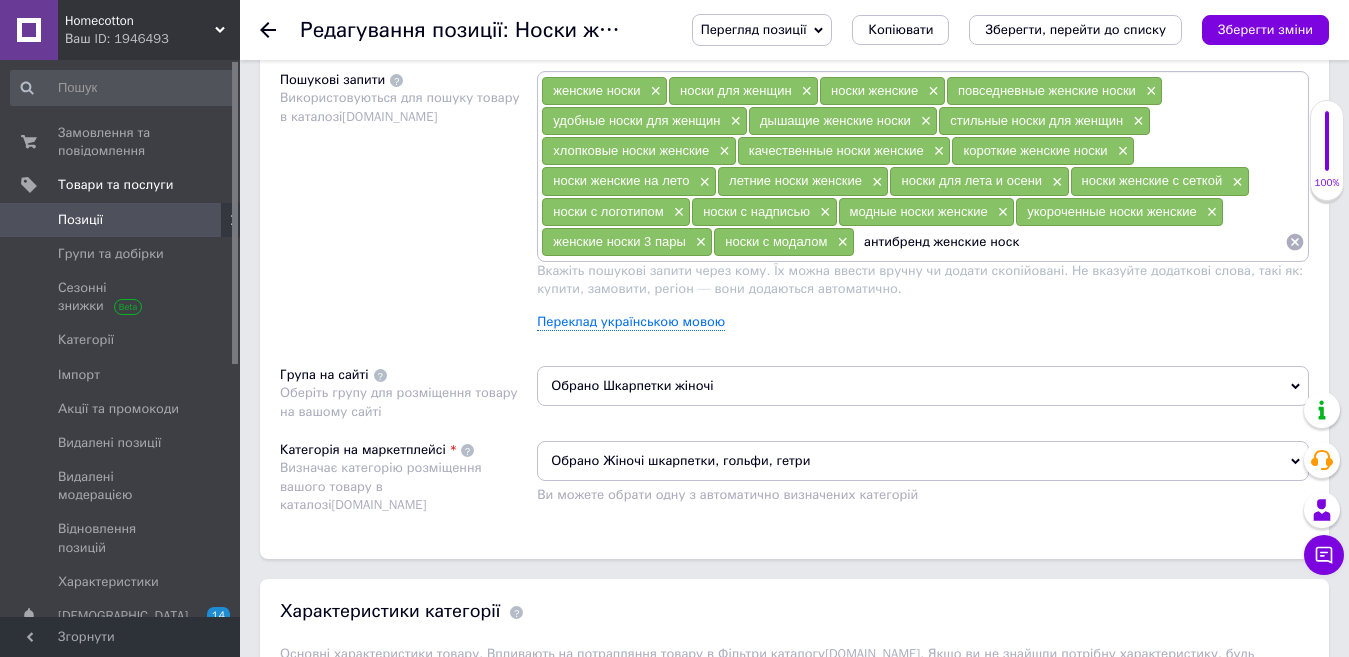 type on "антибренд женские носки" 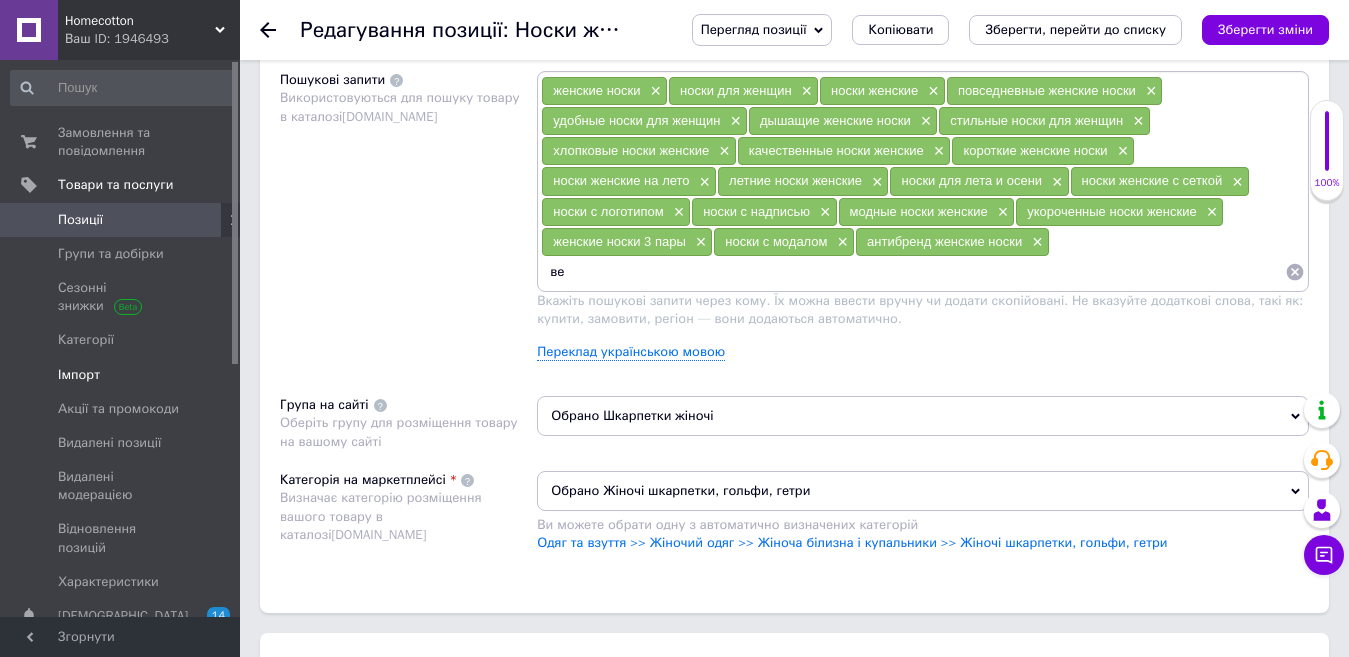 type on "в" 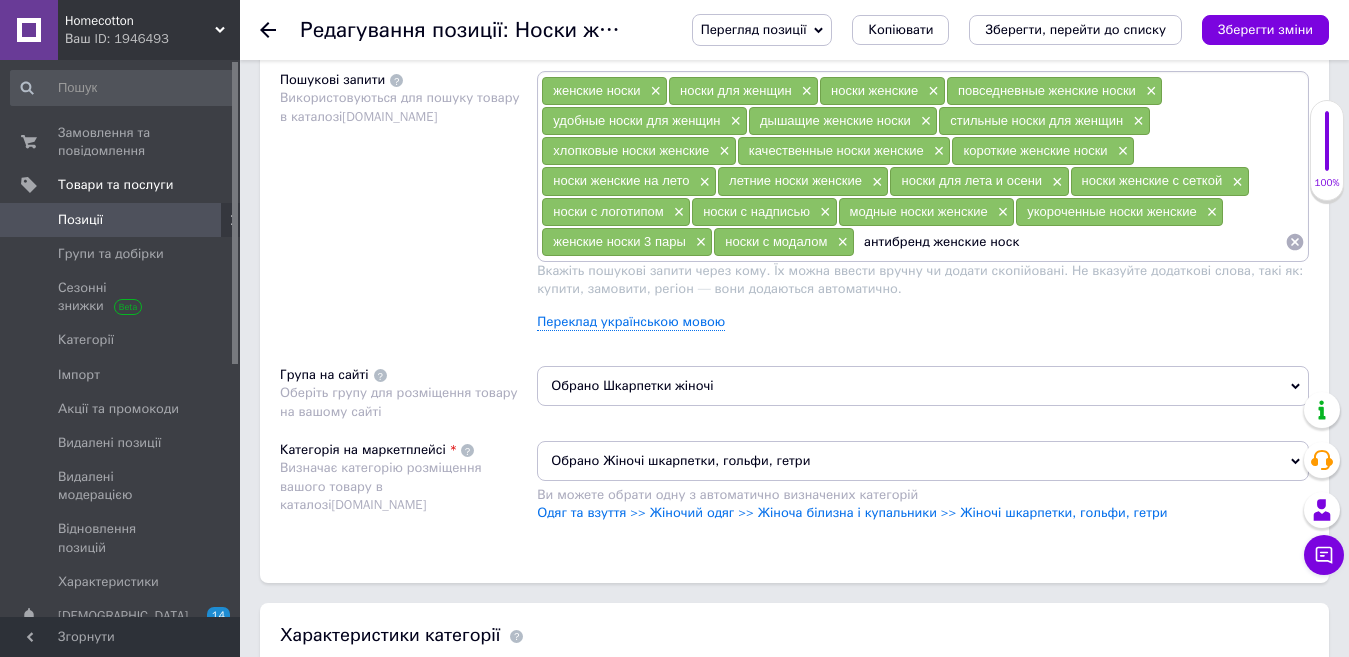 type on "антибренд женские носки" 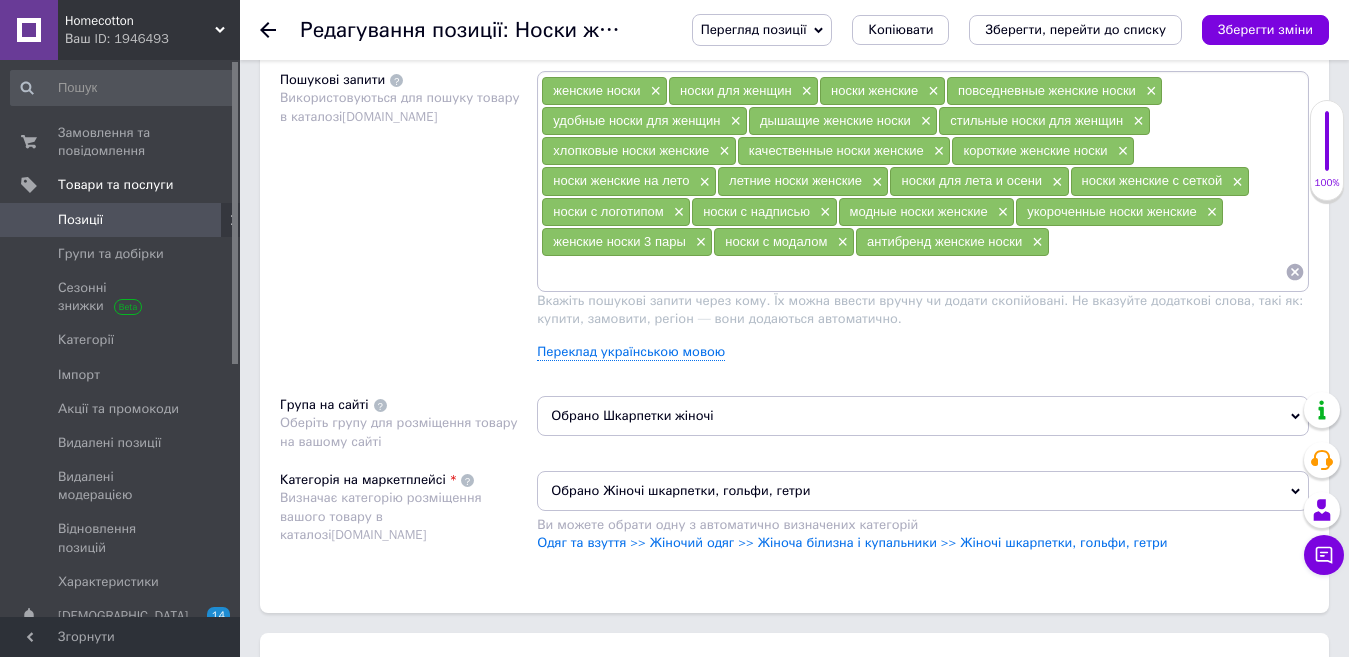 click on "антибренд женские носки ×" at bounding box center [952, 242] 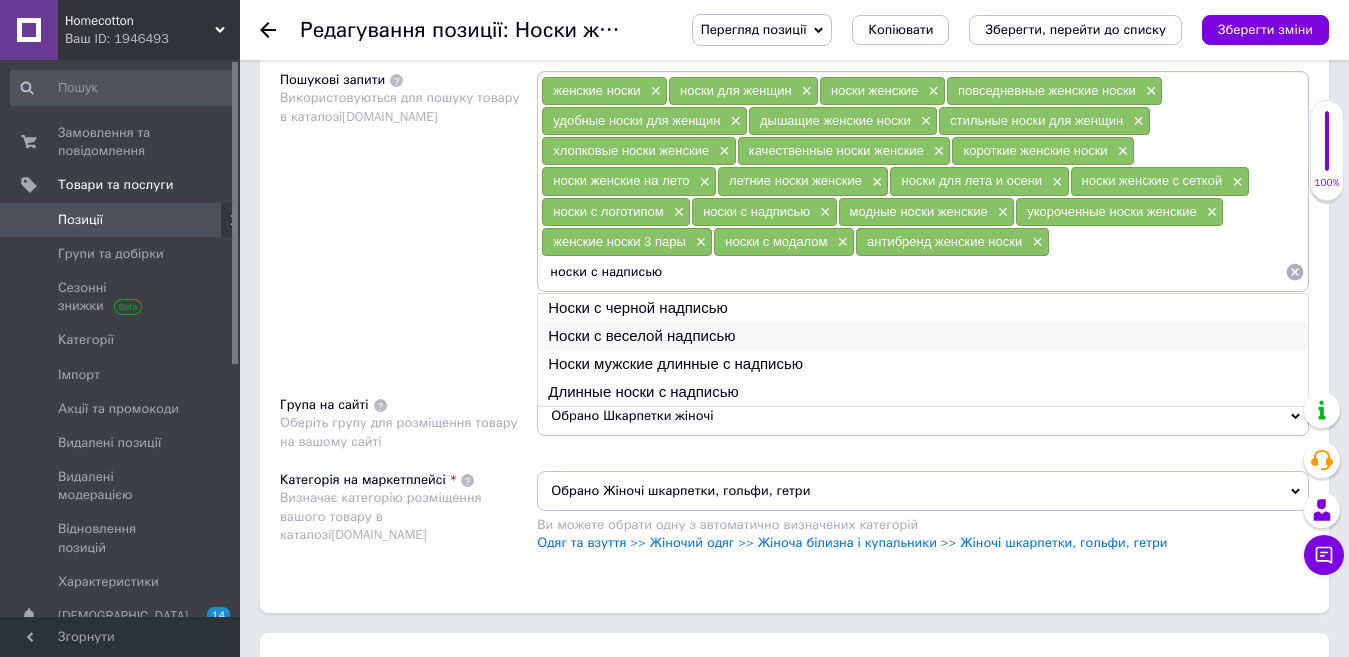 type on "носки с надписью" 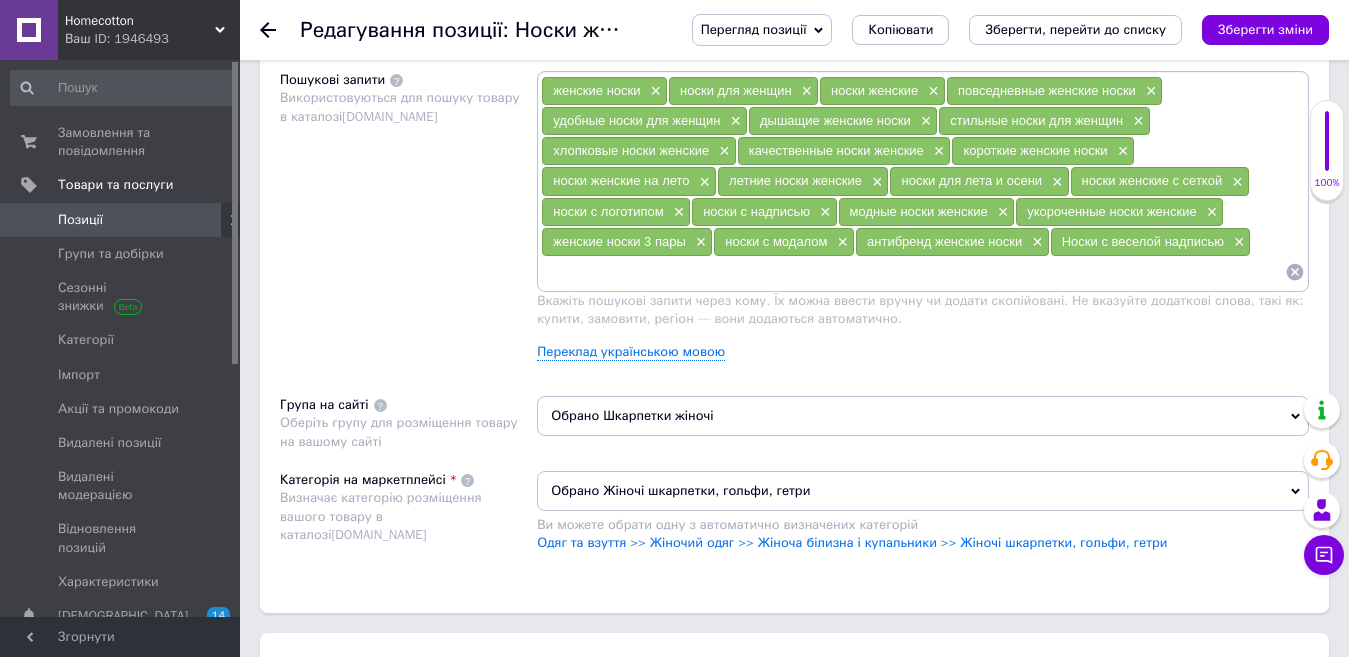 click at bounding box center [913, 272] 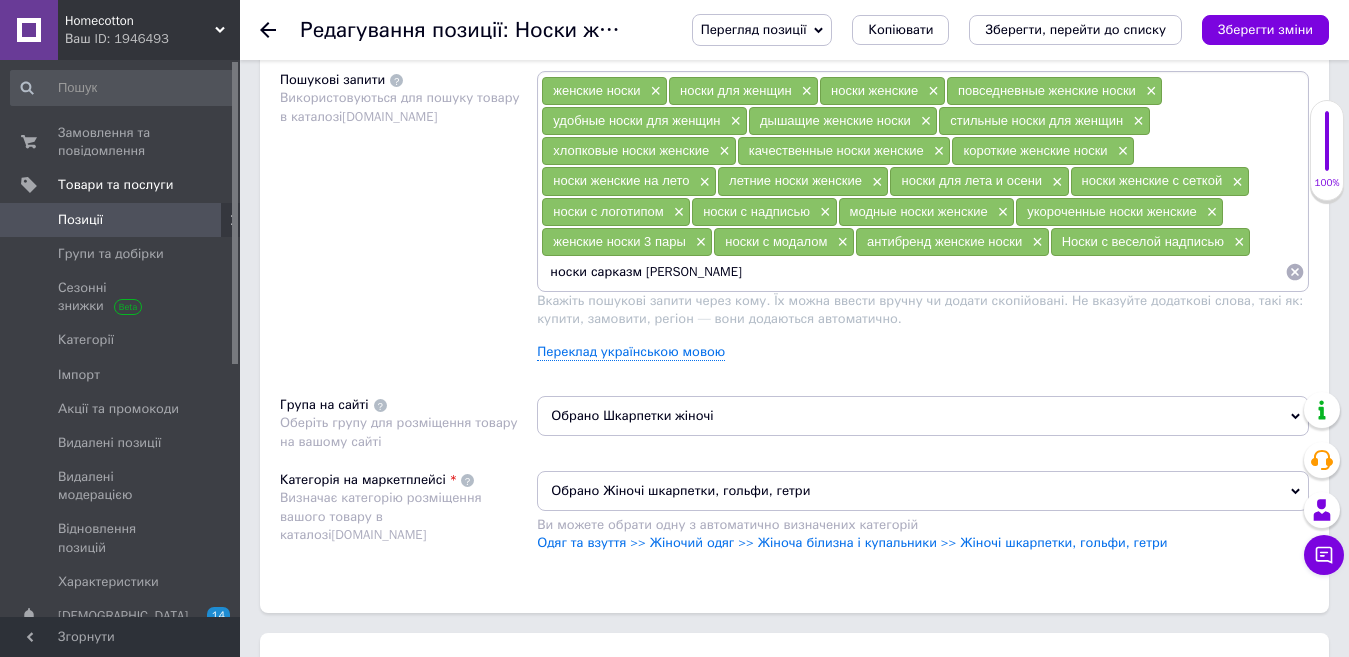 type on "носки сарказм" 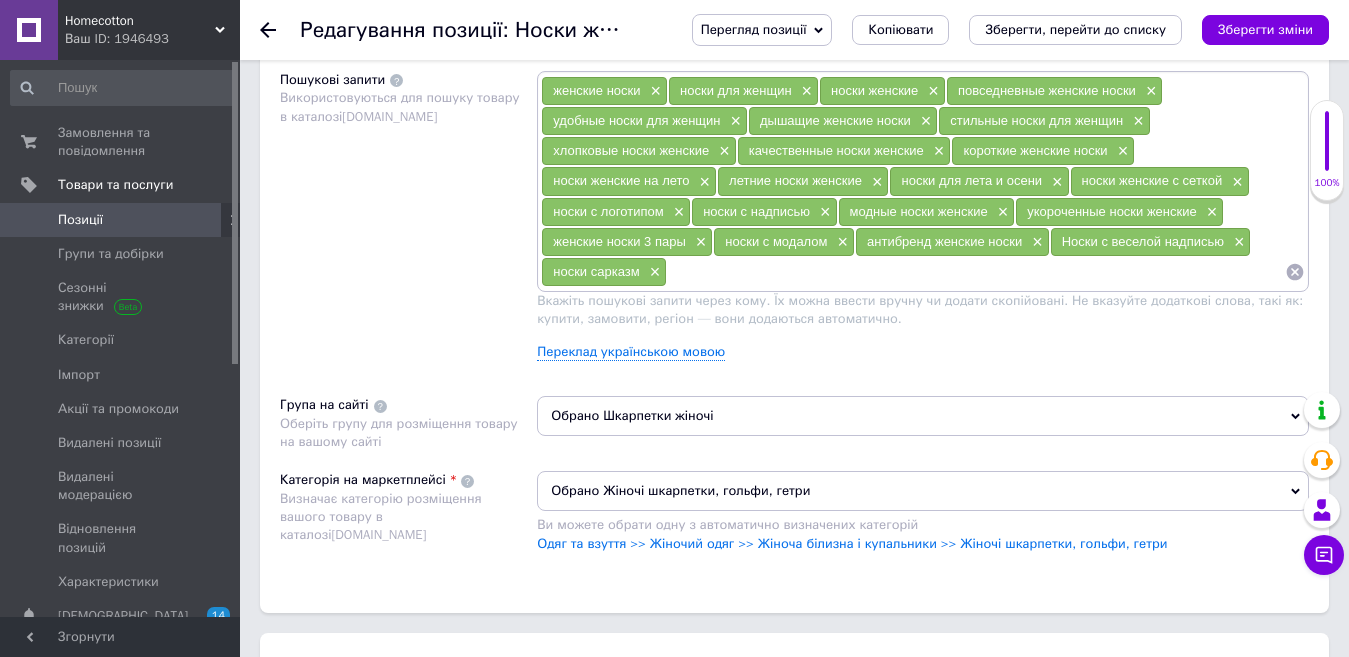 click at bounding box center [976, 272] 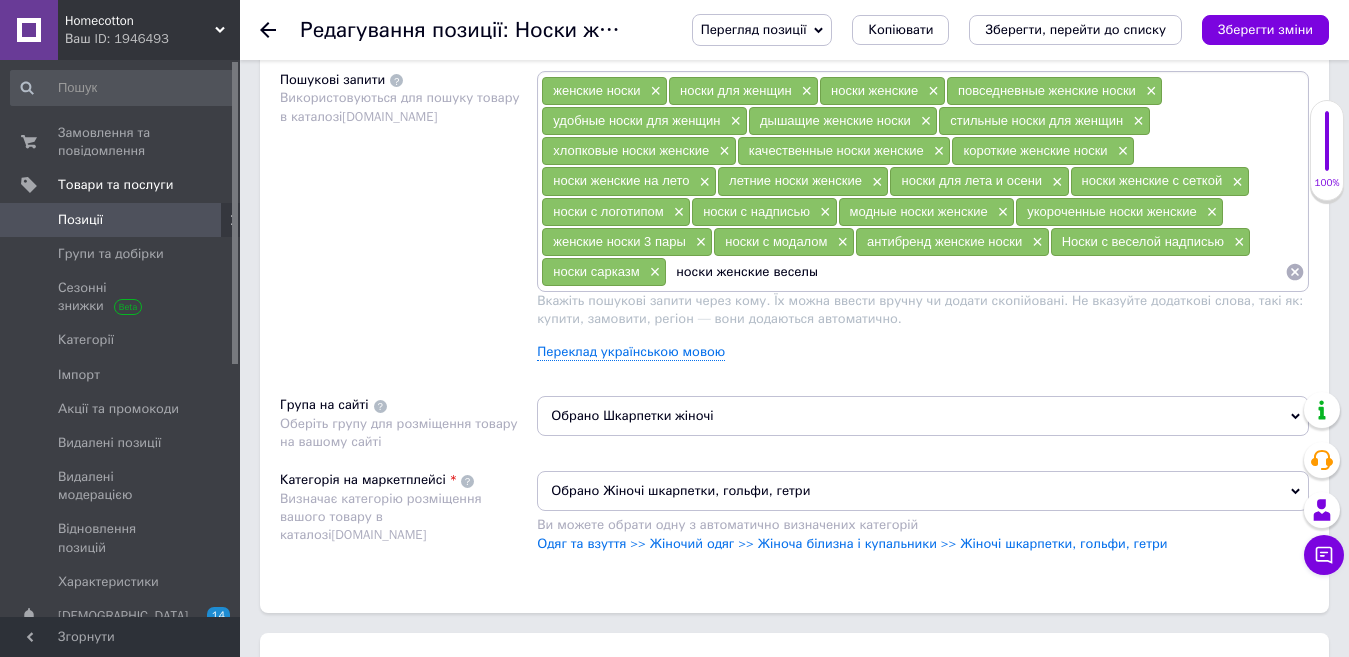type on "носки женские веселые" 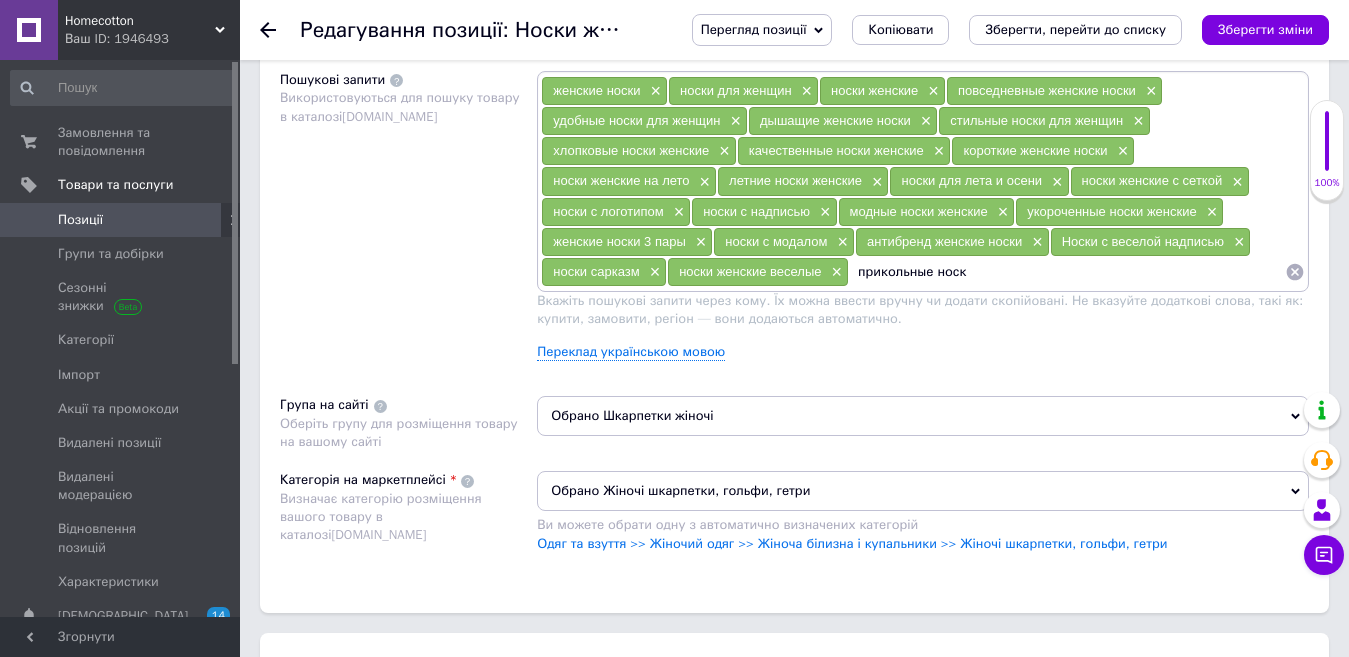 type on "прикольные носки" 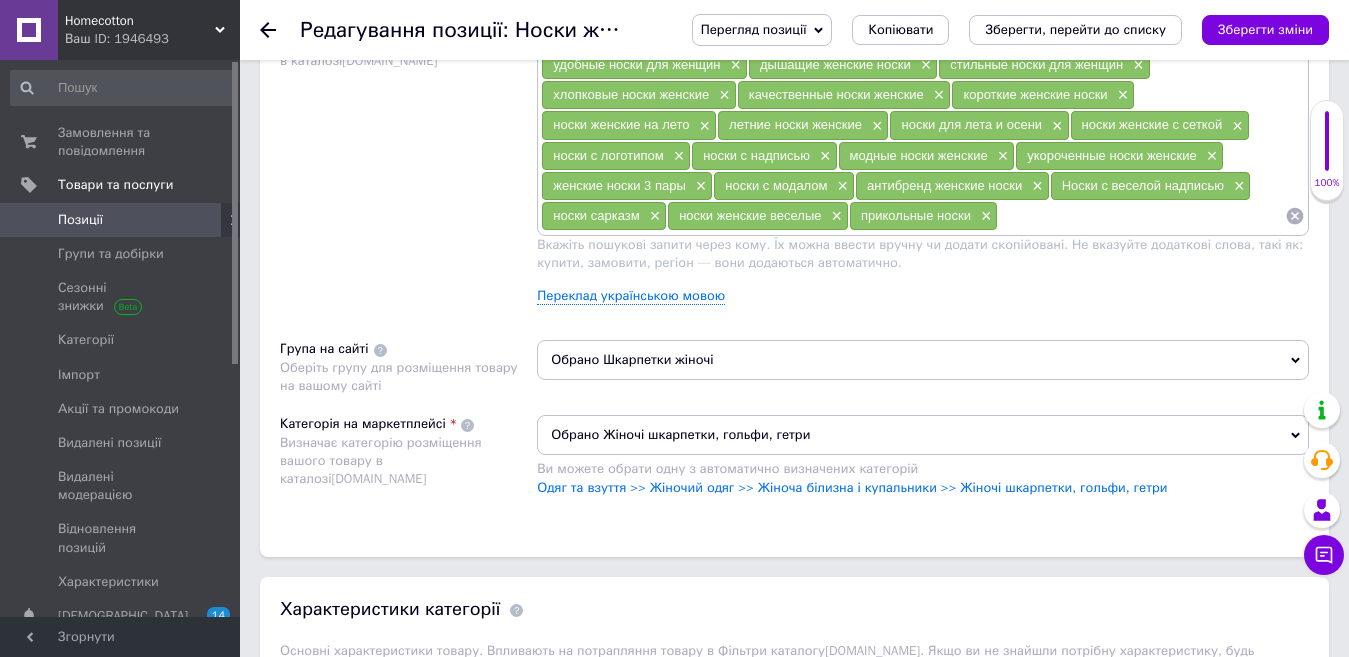 scroll, scrollTop: 1100, scrollLeft: 0, axis: vertical 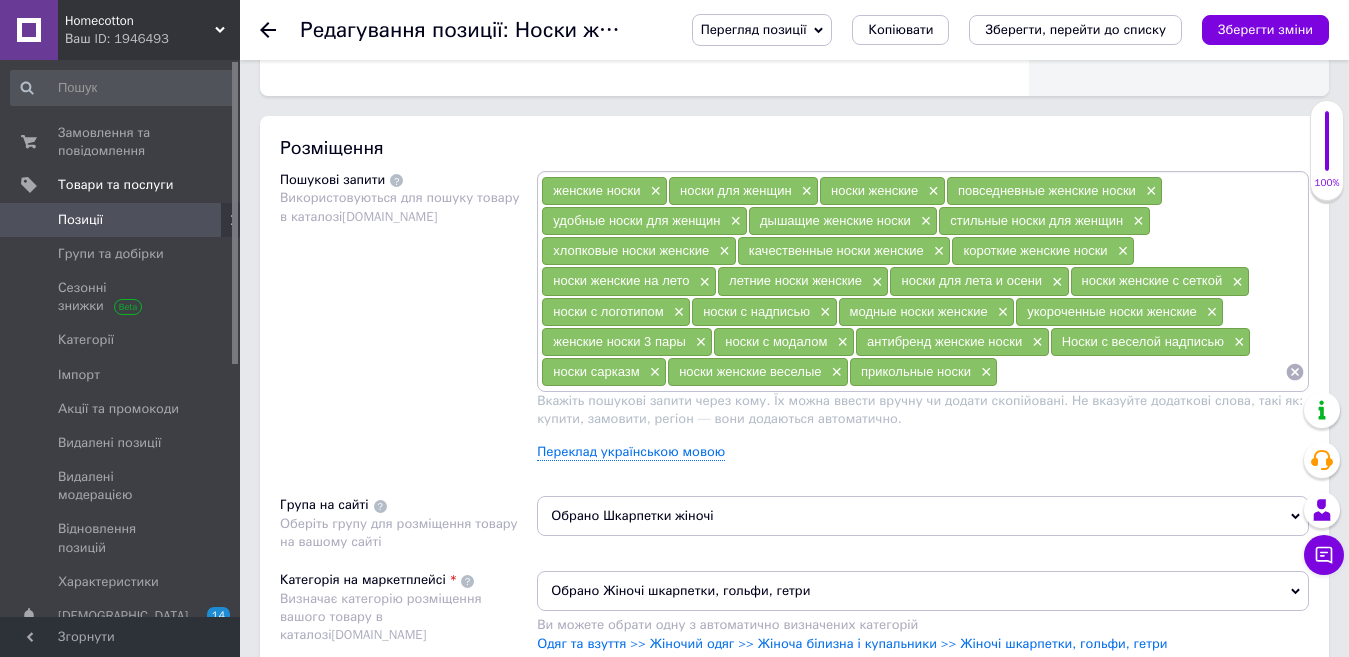 paste on "Хорошие женские носки" 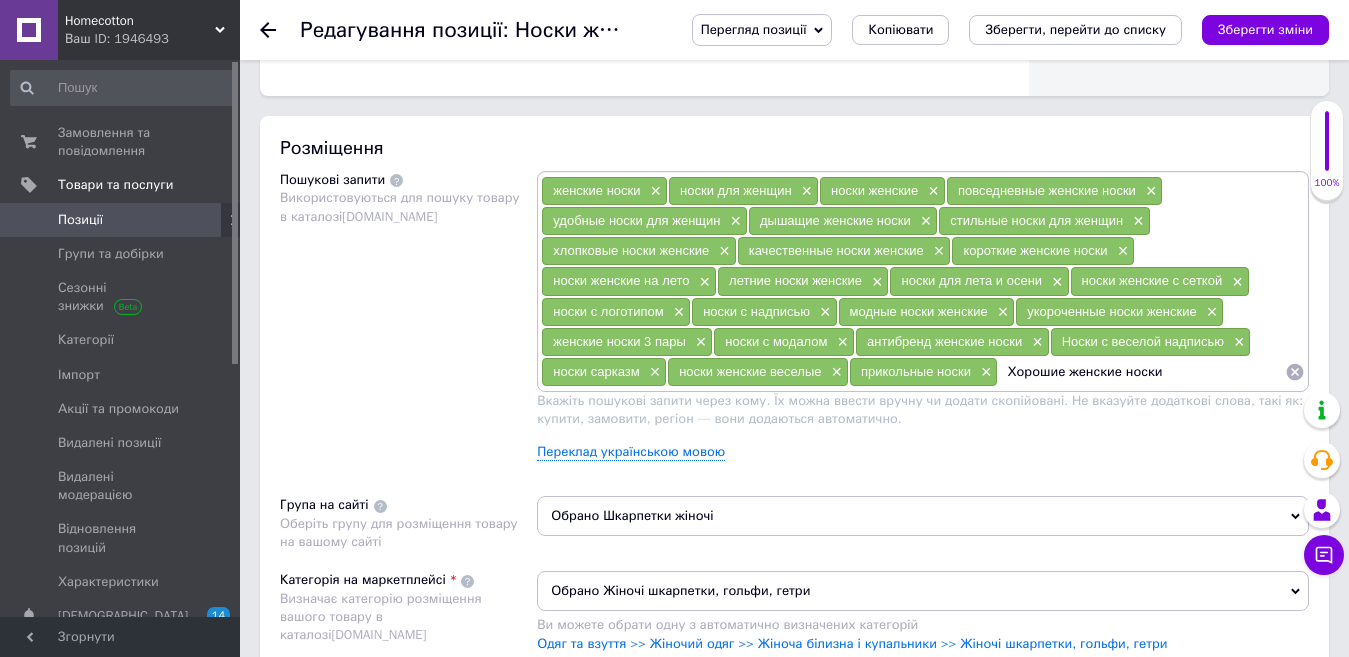 type on "Хорошие женские носки" 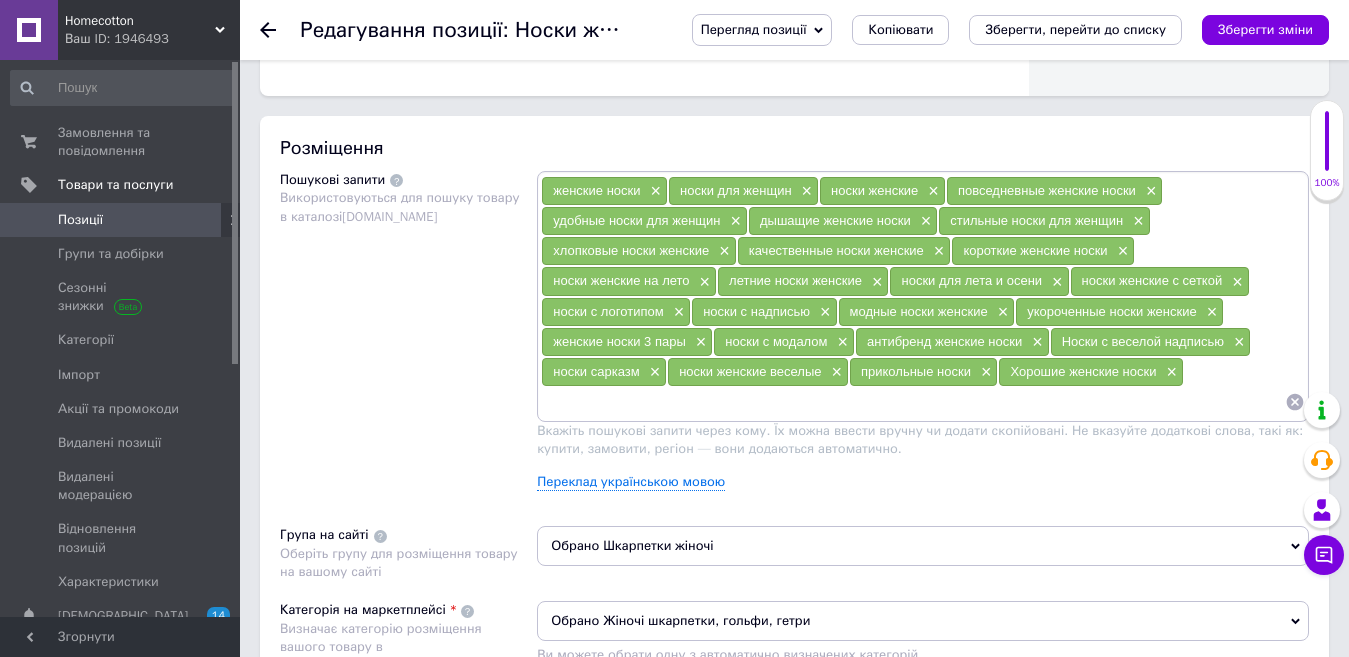 paste on "Женские носки хлопок" 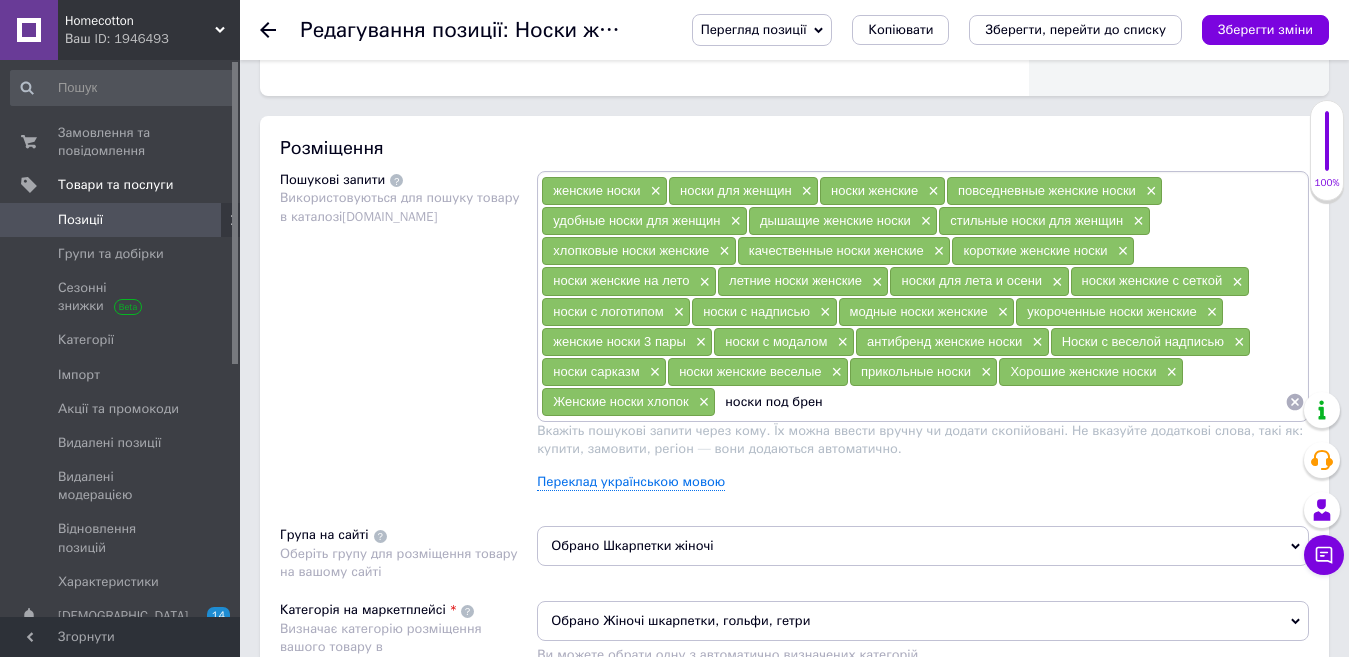 type on "носки под бренд" 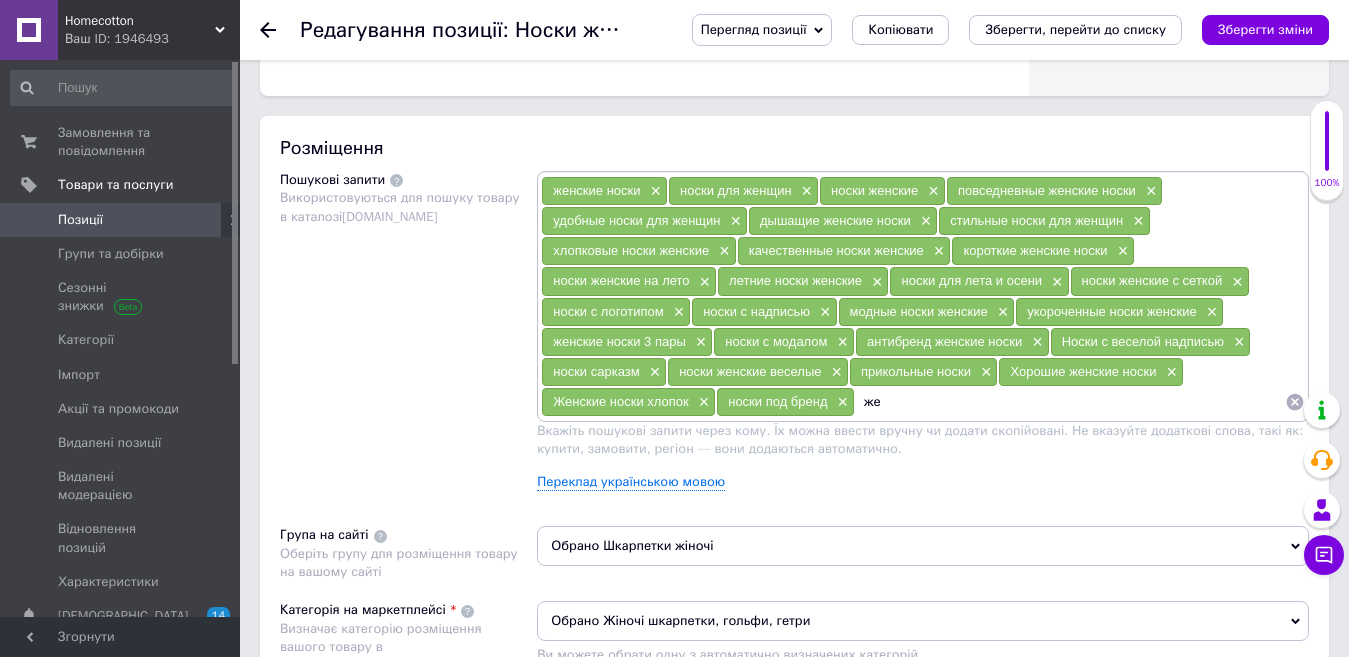 type on "ж" 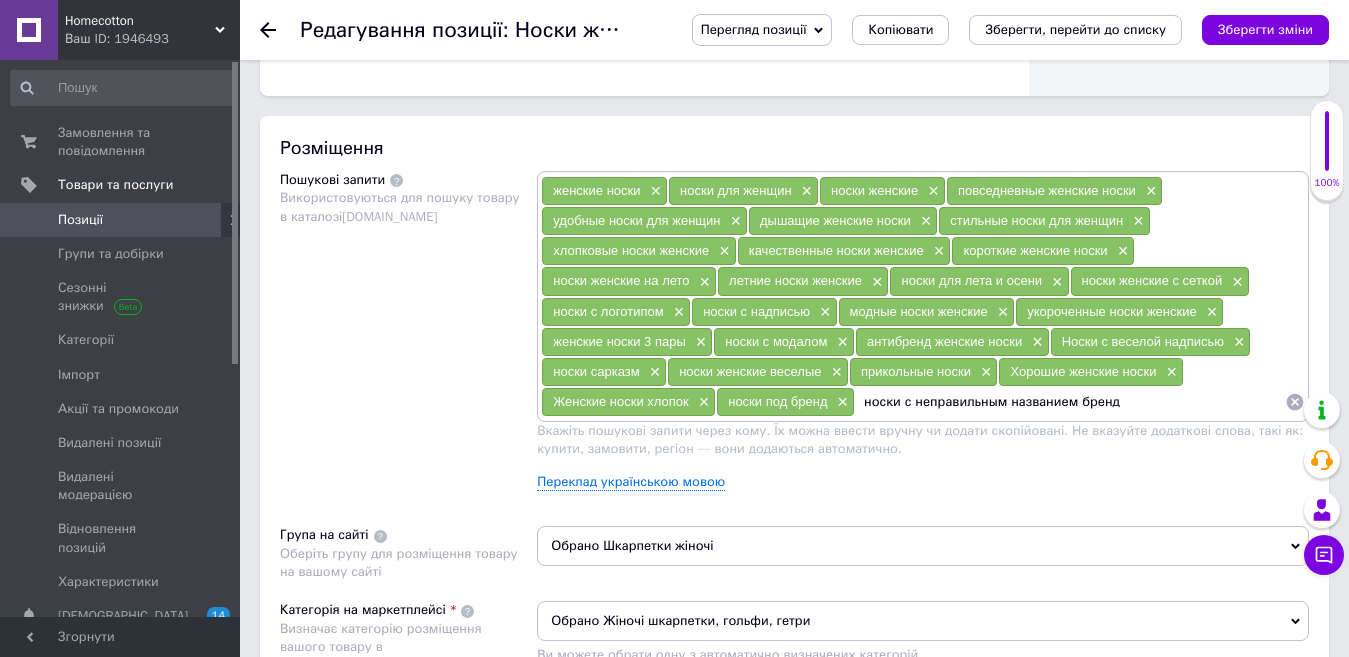 type on "носки с неправильным названием бренда" 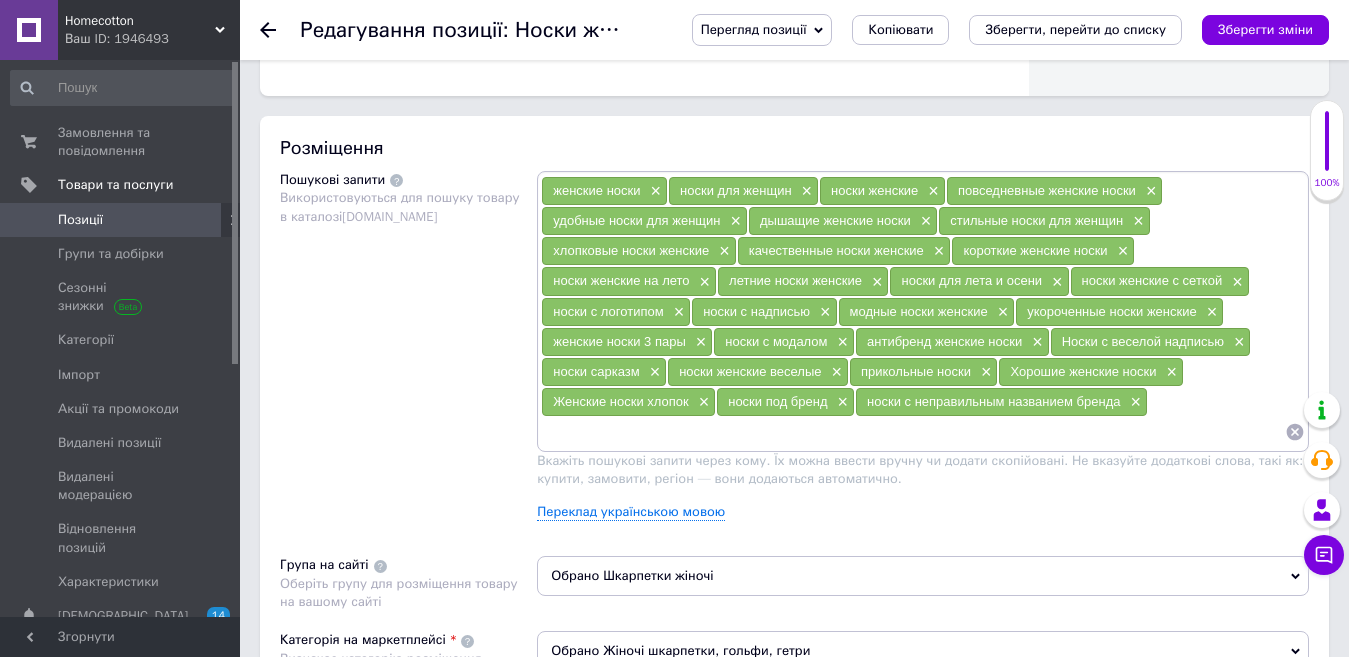 click at bounding box center (913, 432) 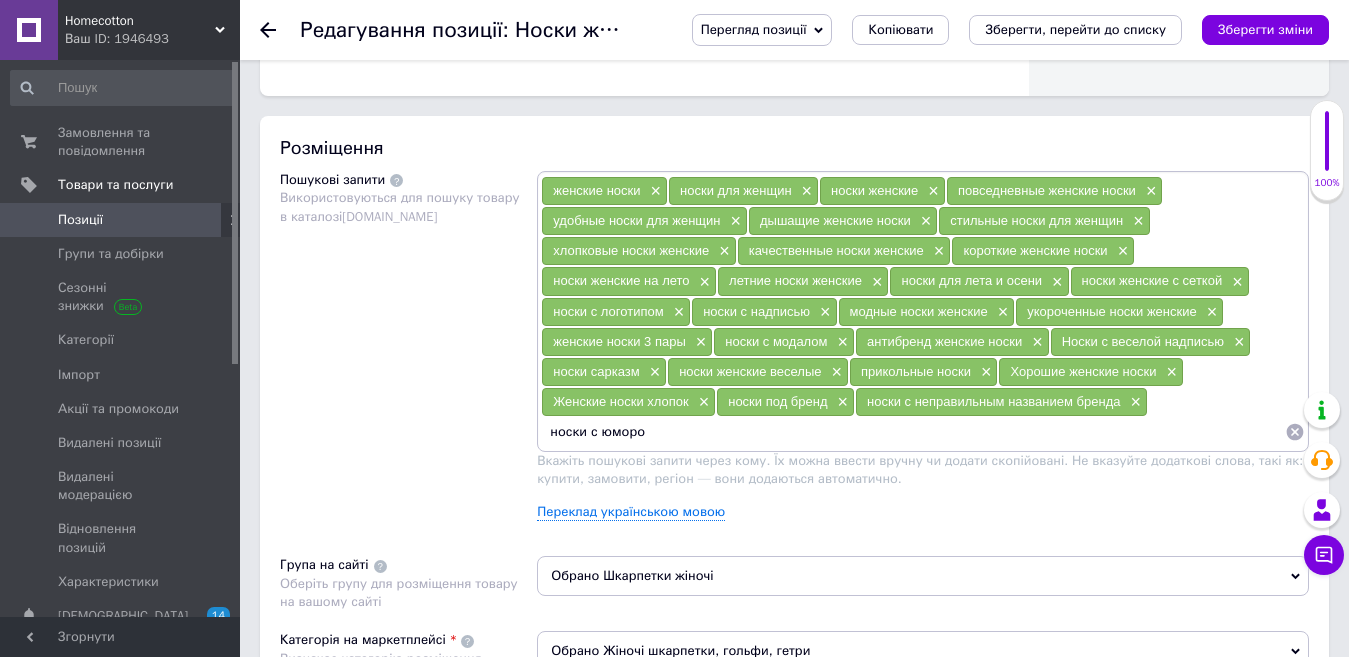type on "носки с юмором" 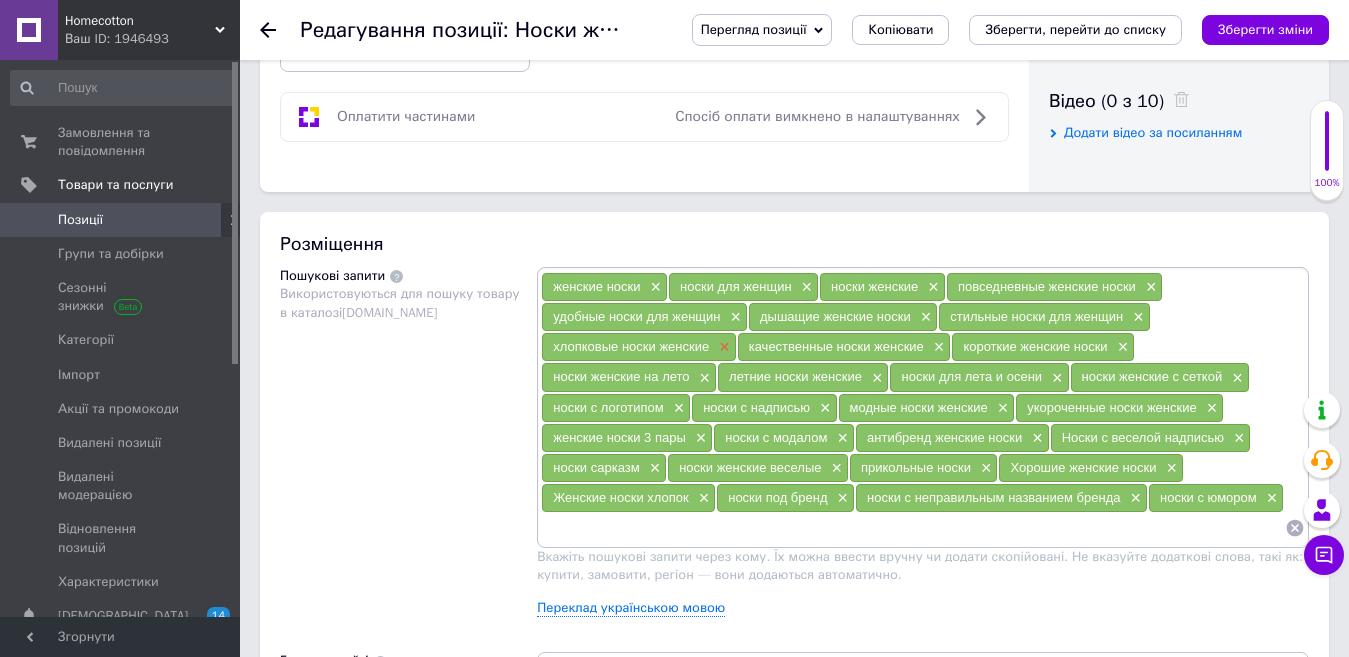 scroll, scrollTop: 1000, scrollLeft: 0, axis: vertical 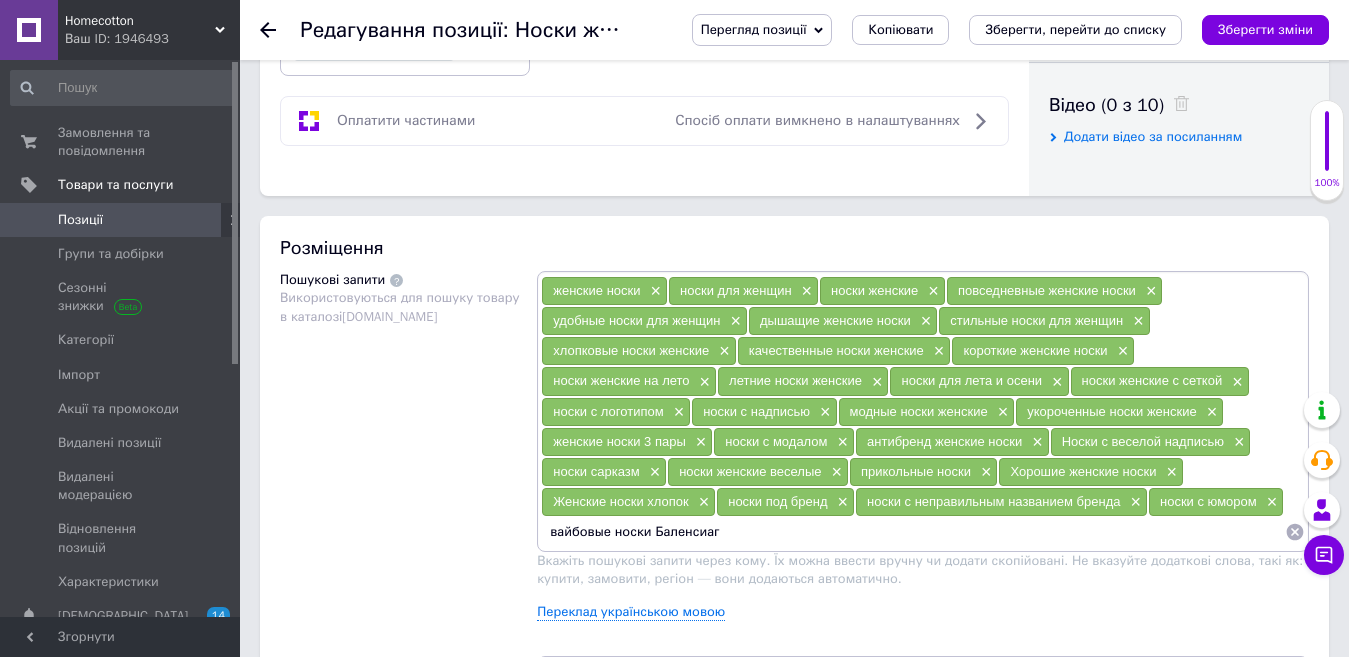 type on "вайбовые носки Баленсиага" 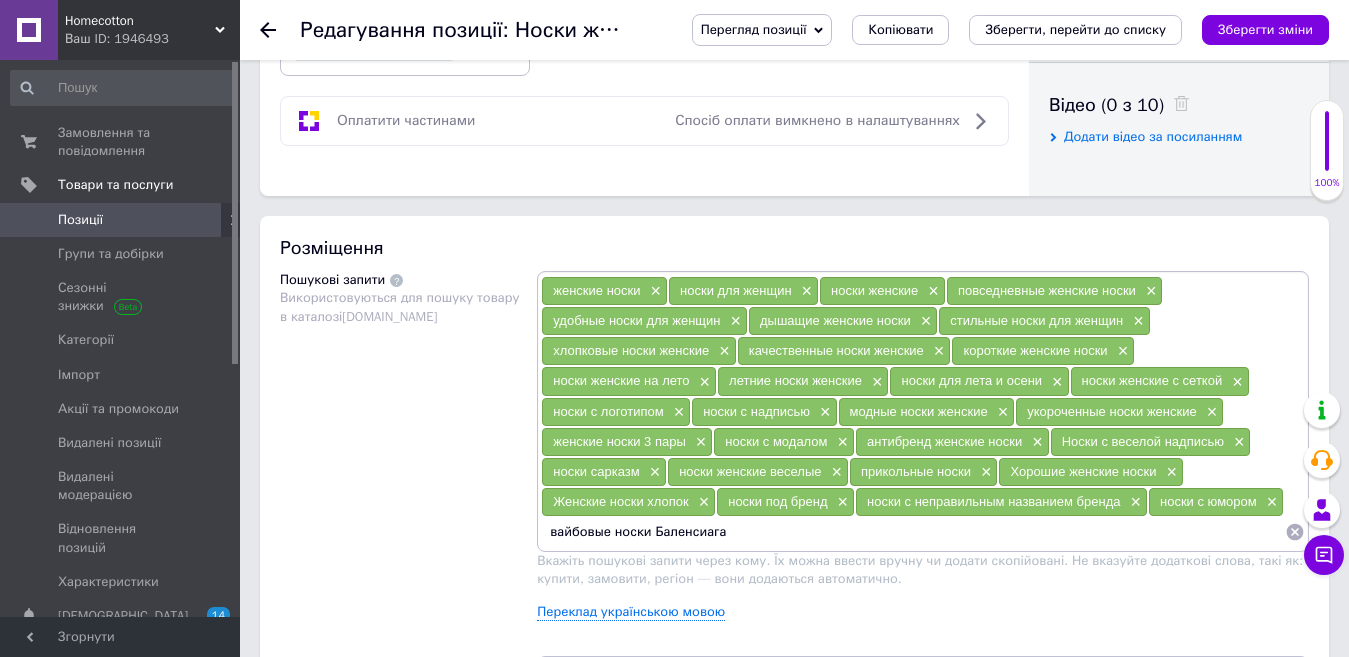 type 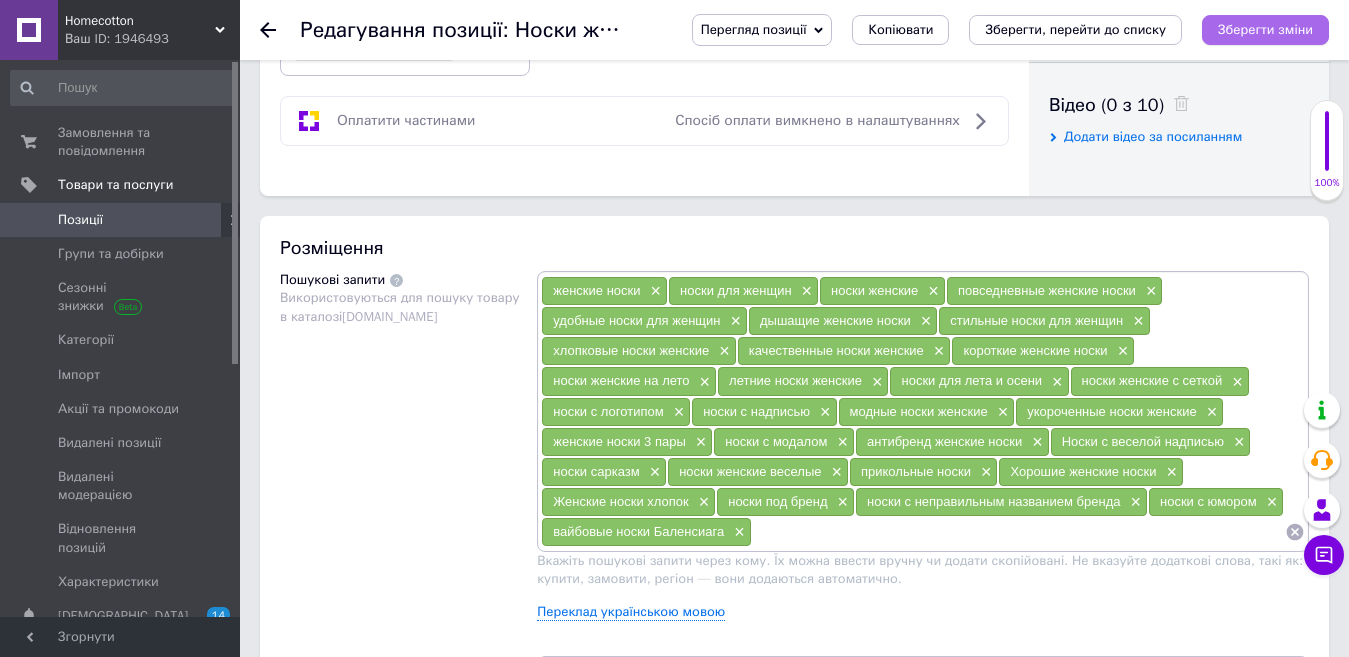 click on "Зберегти зміни" at bounding box center [1265, 29] 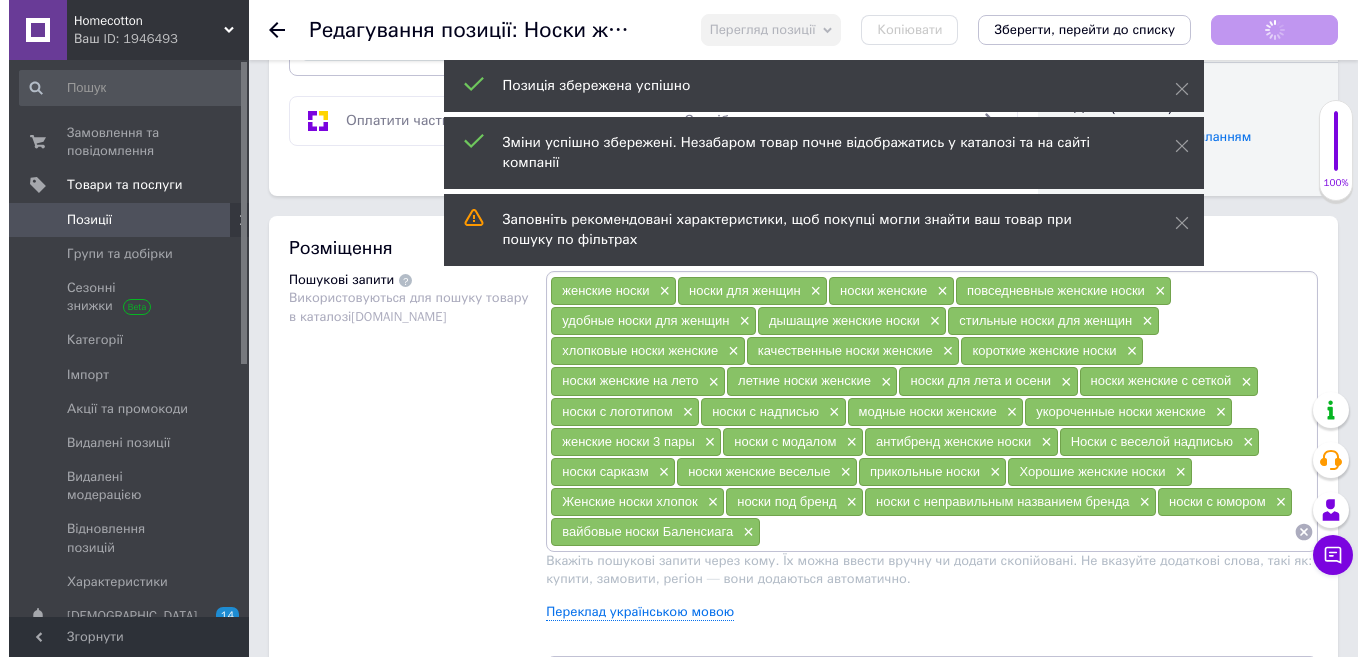 scroll, scrollTop: 400, scrollLeft: 0, axis: vertical 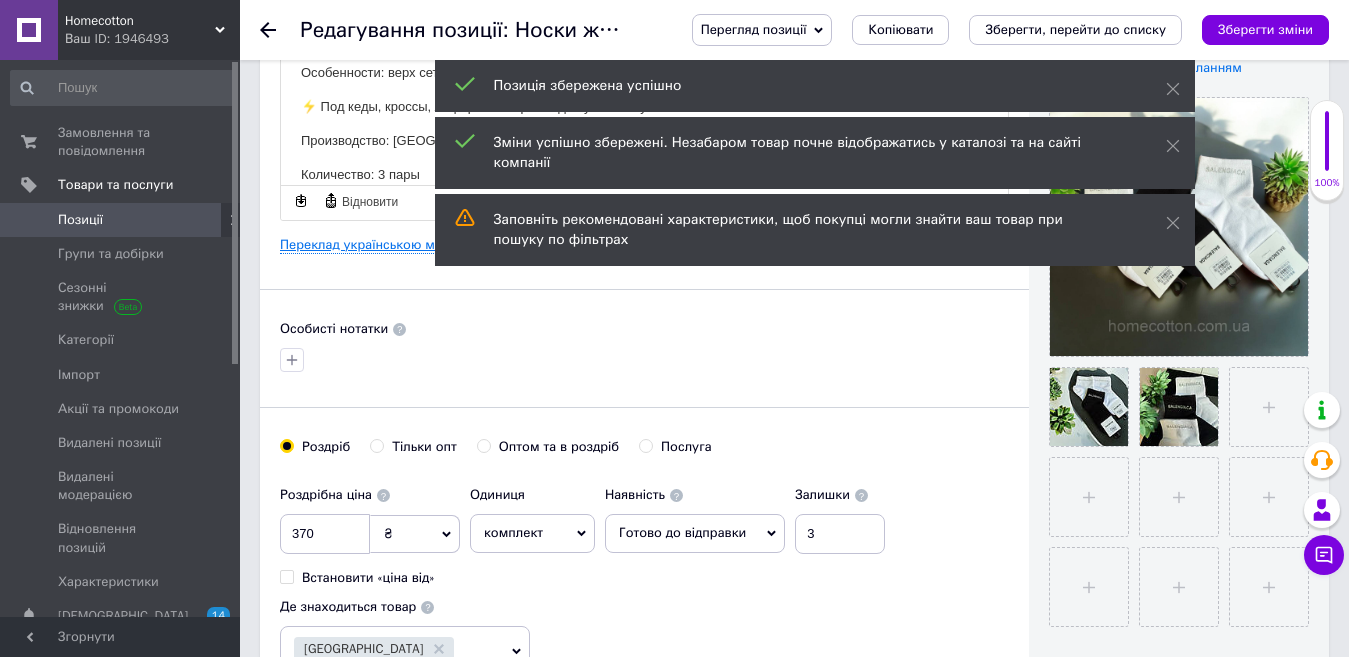 click on "Переклад українською мовою" at bounding box center (374, 245) 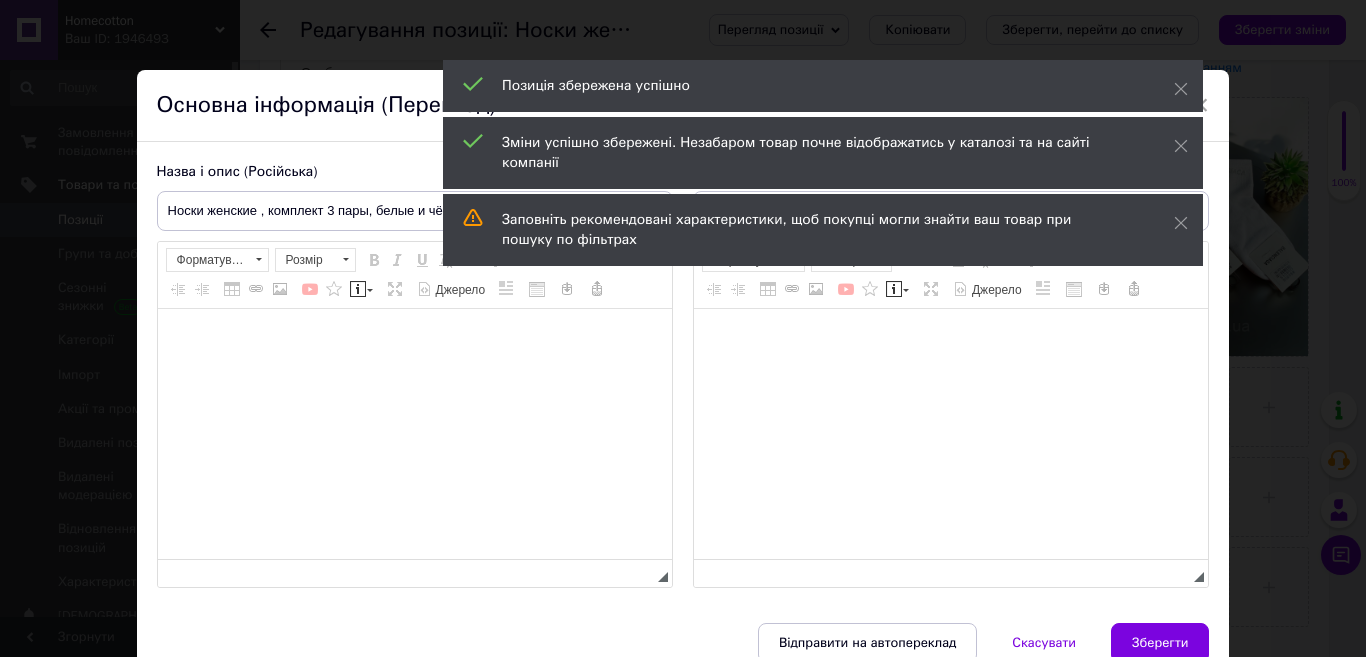type on "Шкарпетки жіночі, комплект 3 пари, білі та чорні, сітка, р-р 36-39" 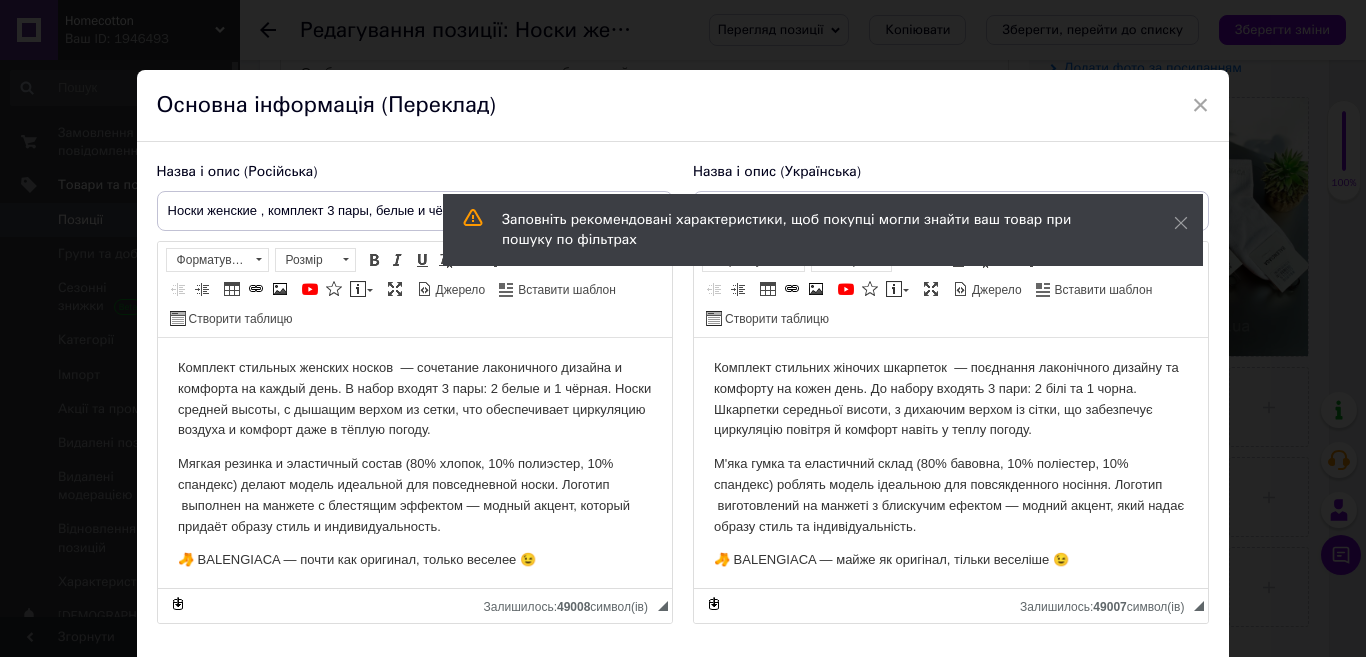scroll, scrollTop: 0, scrollLeft: 0, axis: both 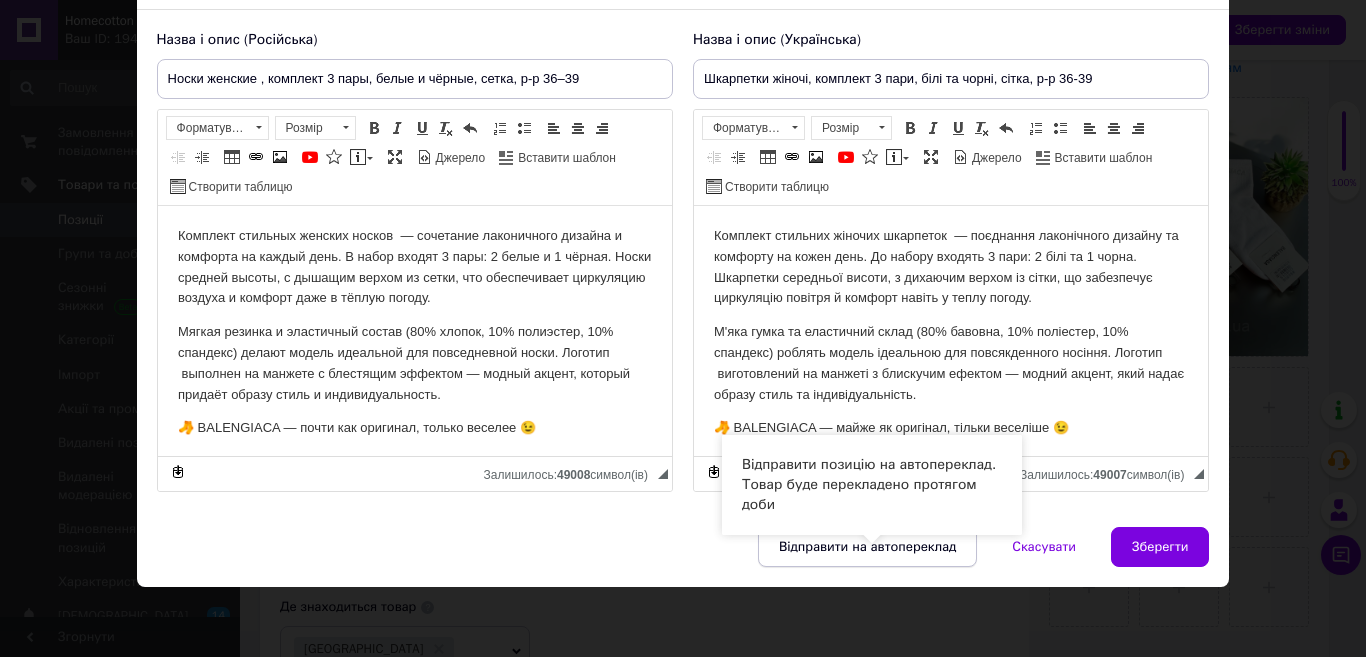 click on "Відправити на автопереклад" at bounding box center (867, 547) 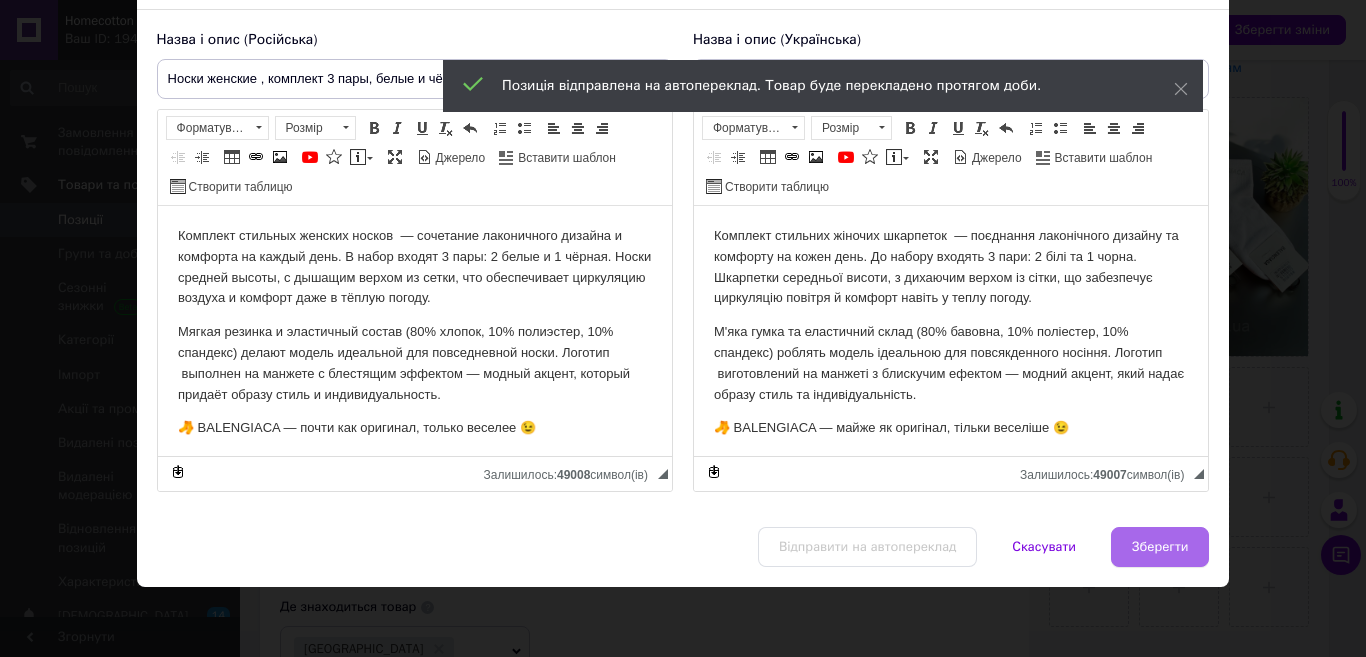 click on "Зберегти" at bounding box center [1160, 547] 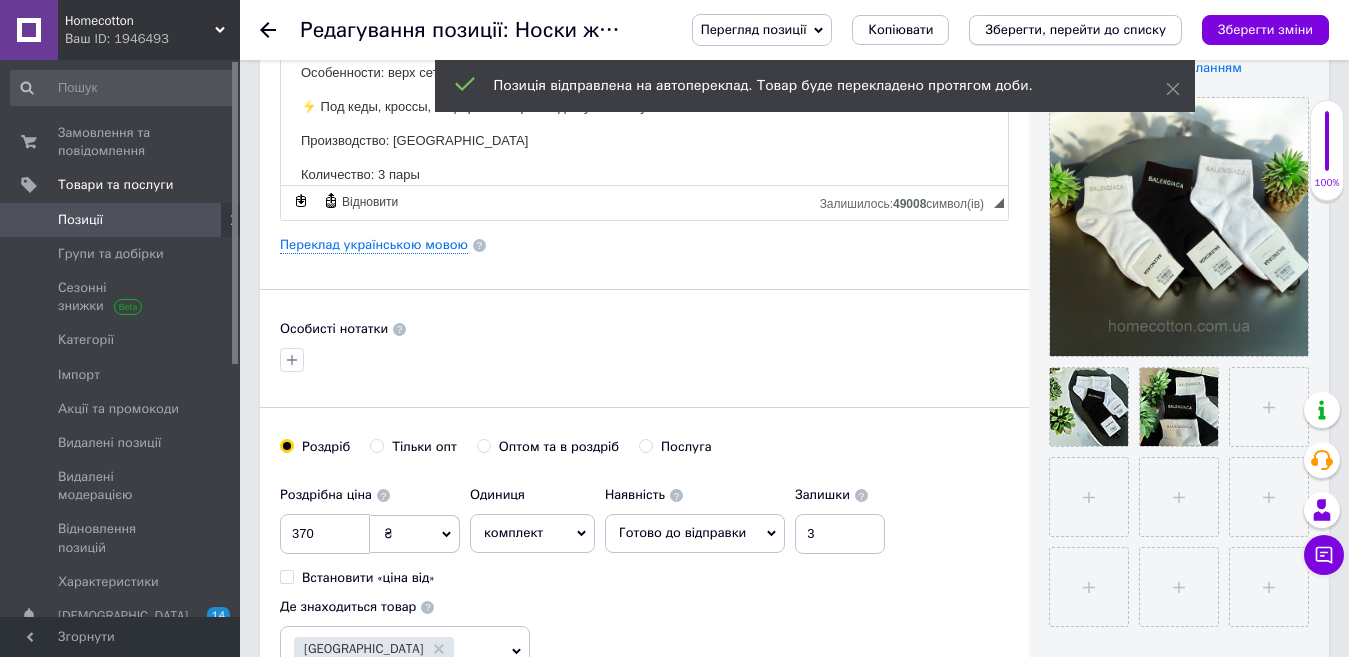 click on "Зберегти, перейти до списку" at bounding box center (1075, 29) 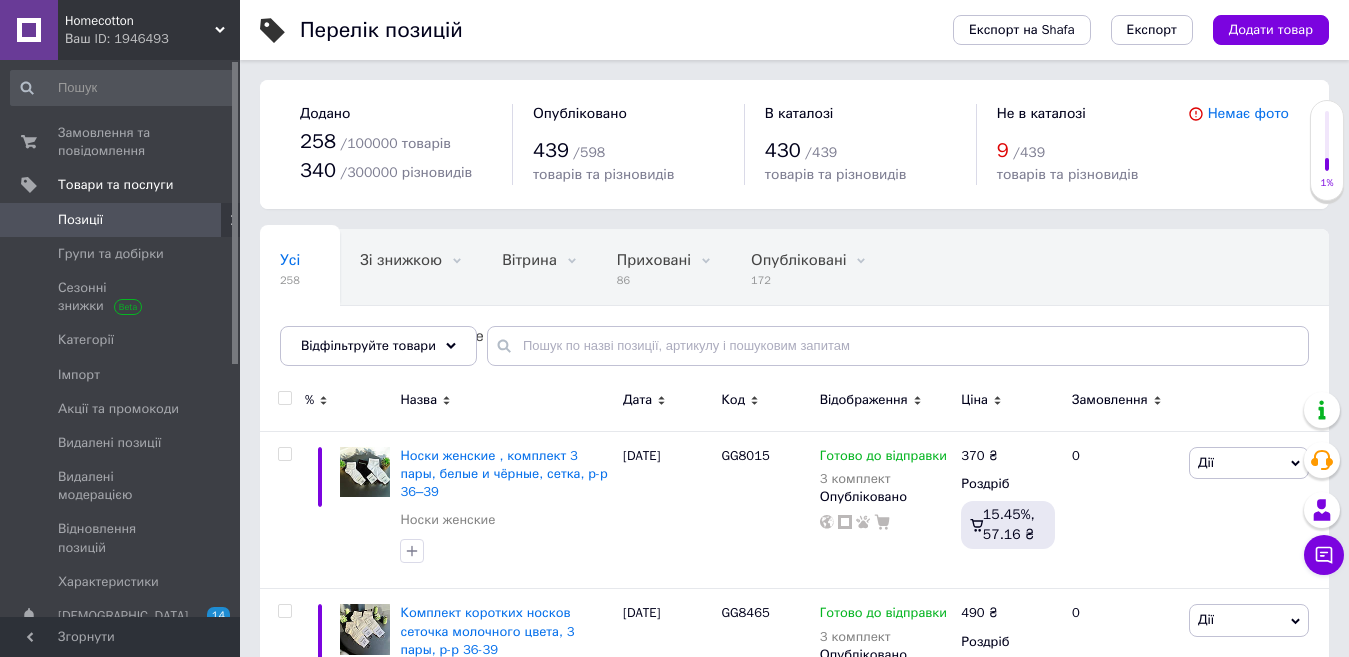 scroll, scrollTop: 300, scrollLeft: 0, axis: vertical 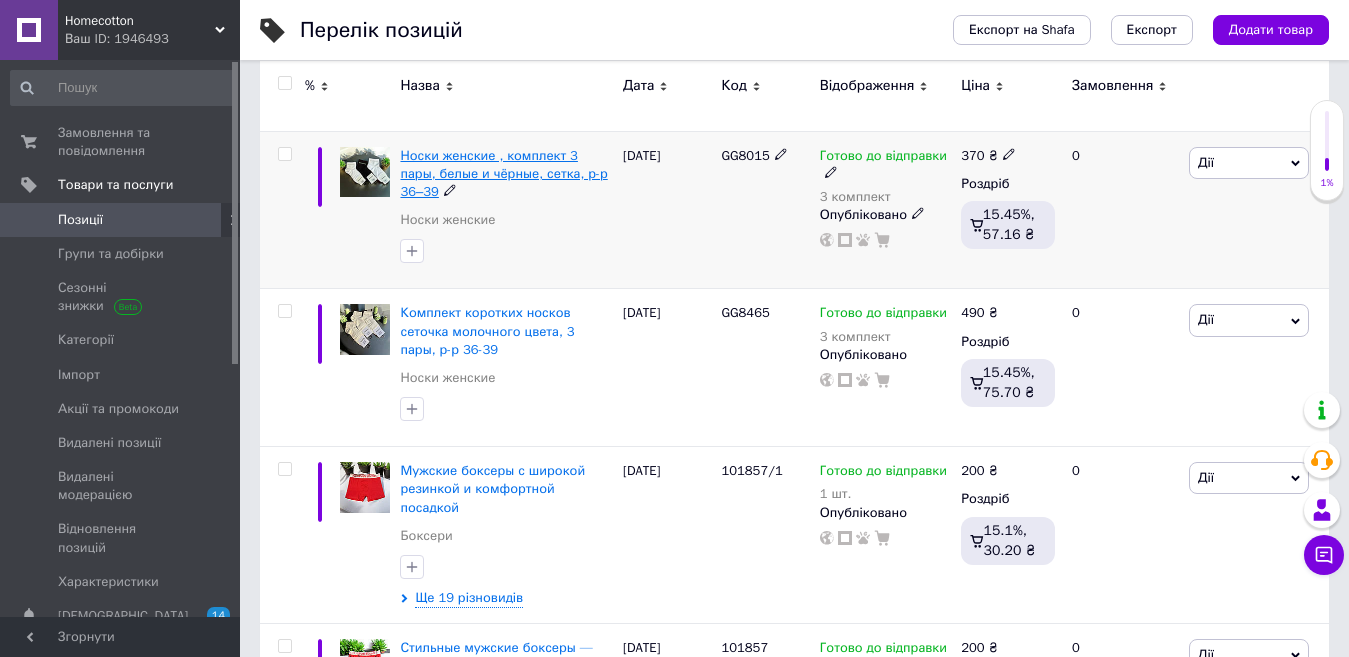 click on "Носки женские , комплект 3 пары, белые и чёрные, сетка, р-р 36–39" at bounding box center (503, 173) 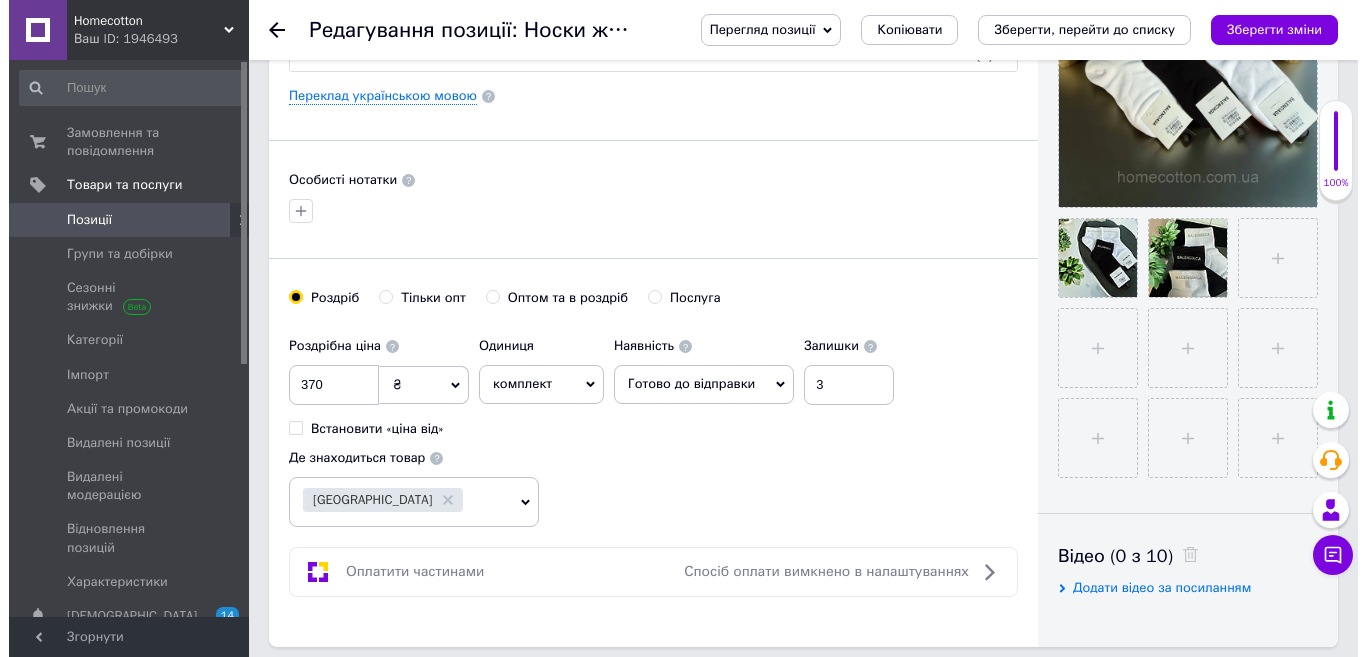 scroll, scrollTop: 400, scrollLeft: 0, axis: vertical 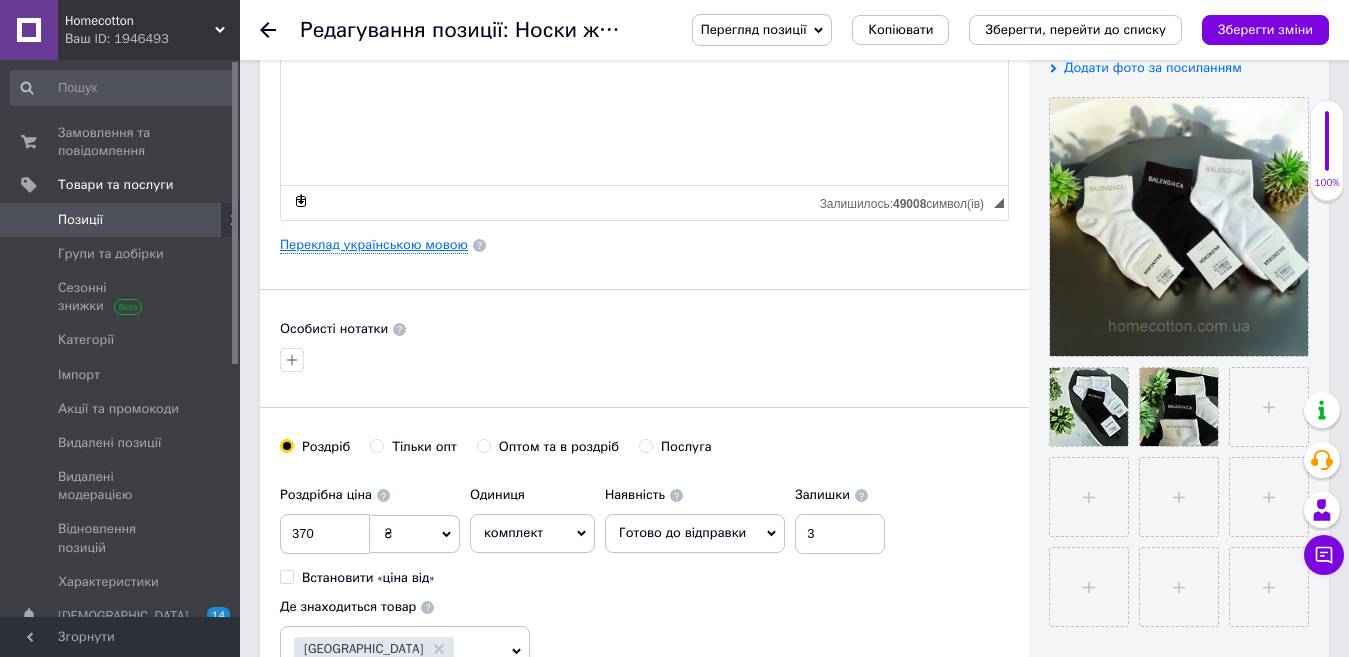 click on "Переклад українською мовою" at bounding box center [374, 245] 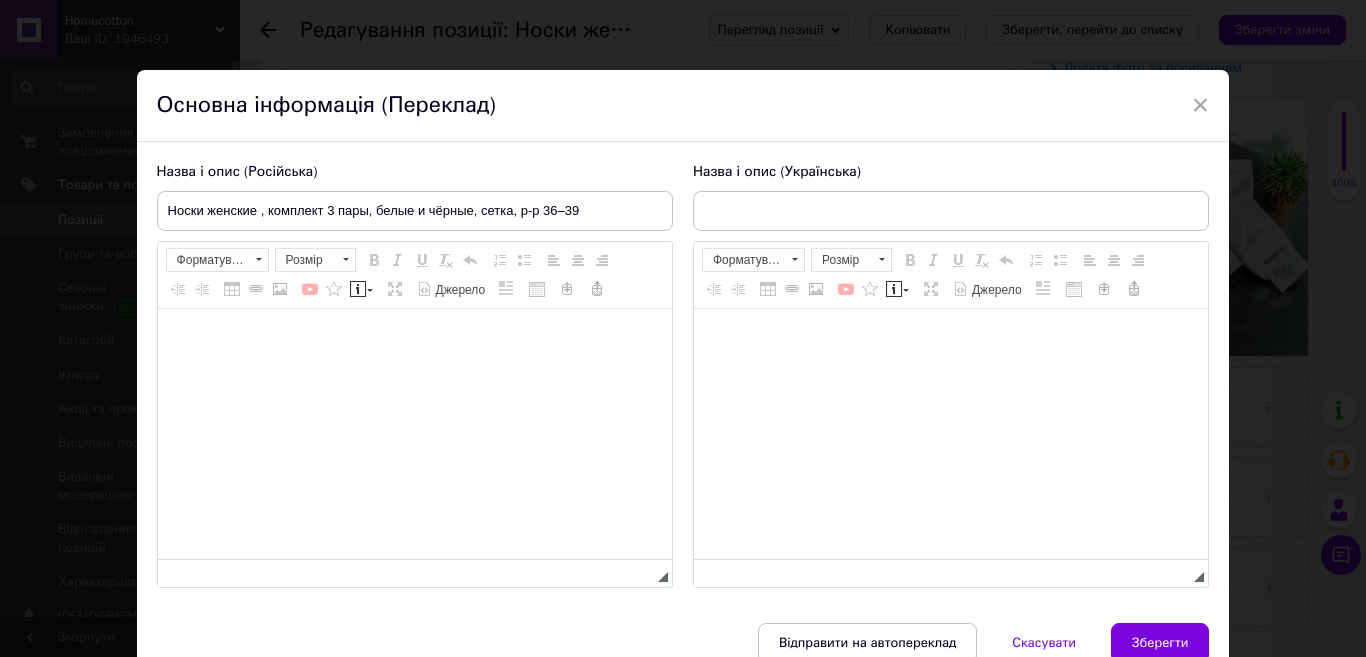 type on "Шкарпетки жіночі, комплект 3 пари, білі та чорні, сітка, р-р 36-39" 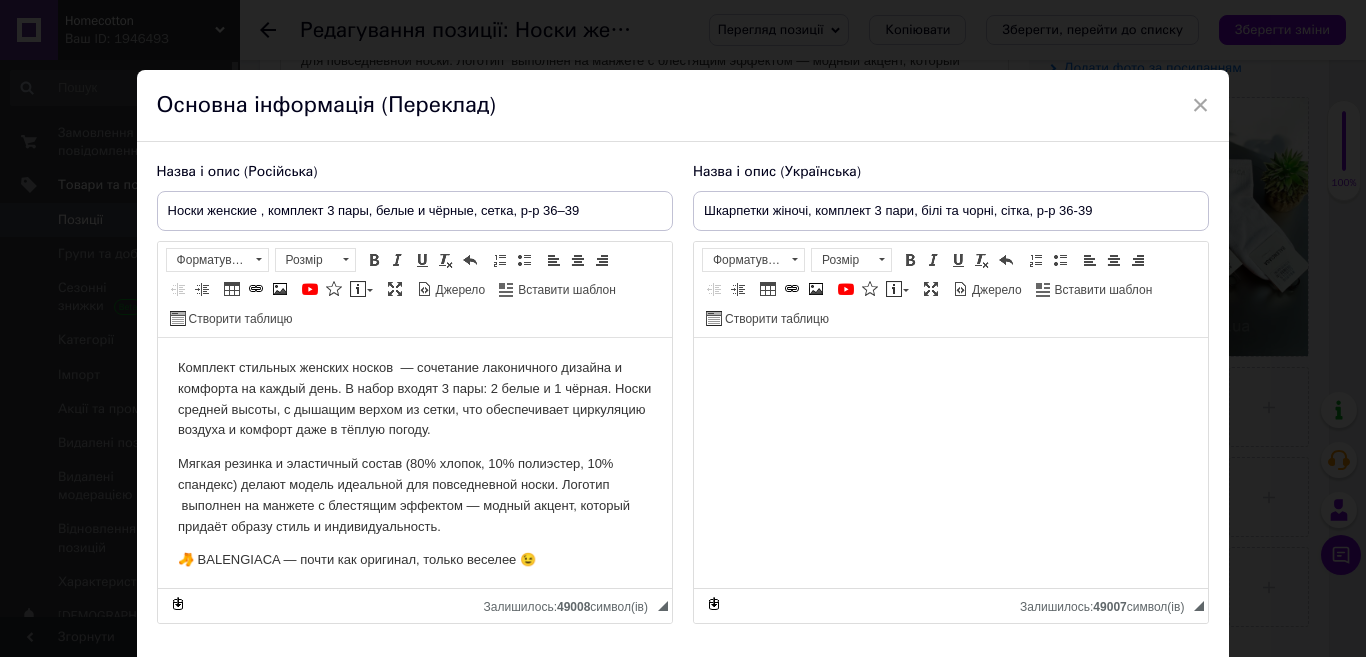 scroll, scrollTop: 0, scrollLeft: 0, axis: both 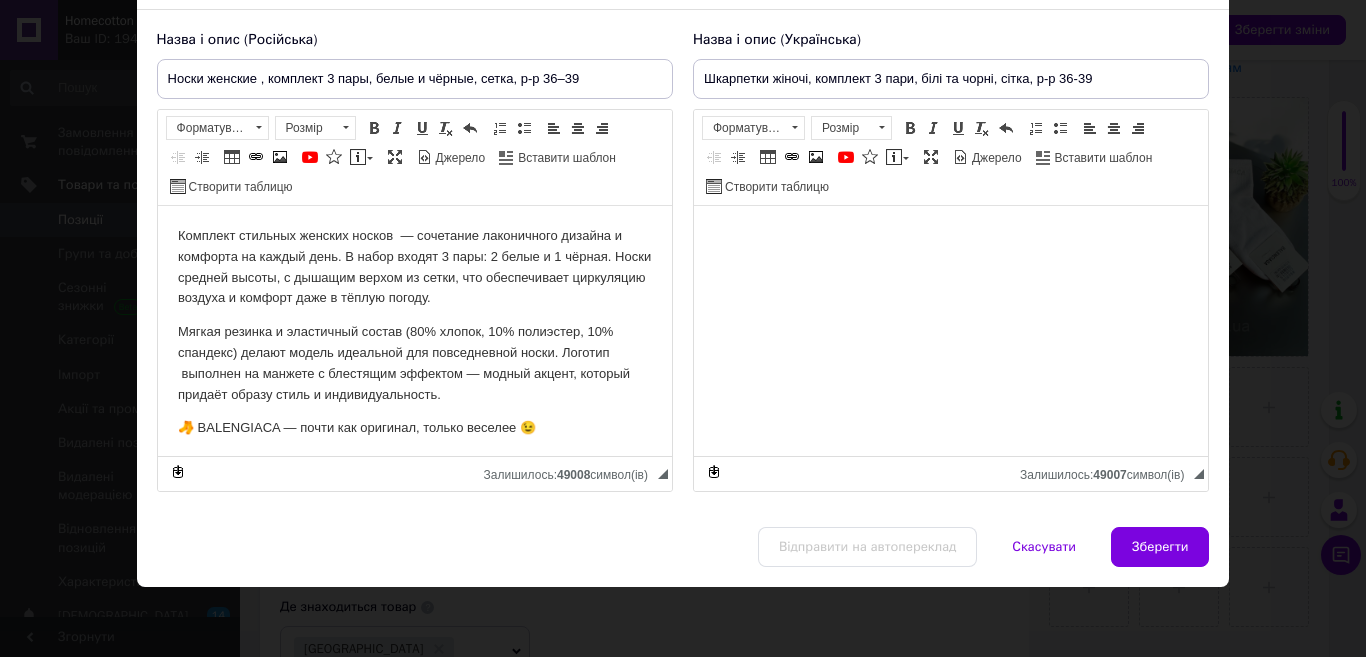 click on "Зберегти" at bounding box center (1160, 547) 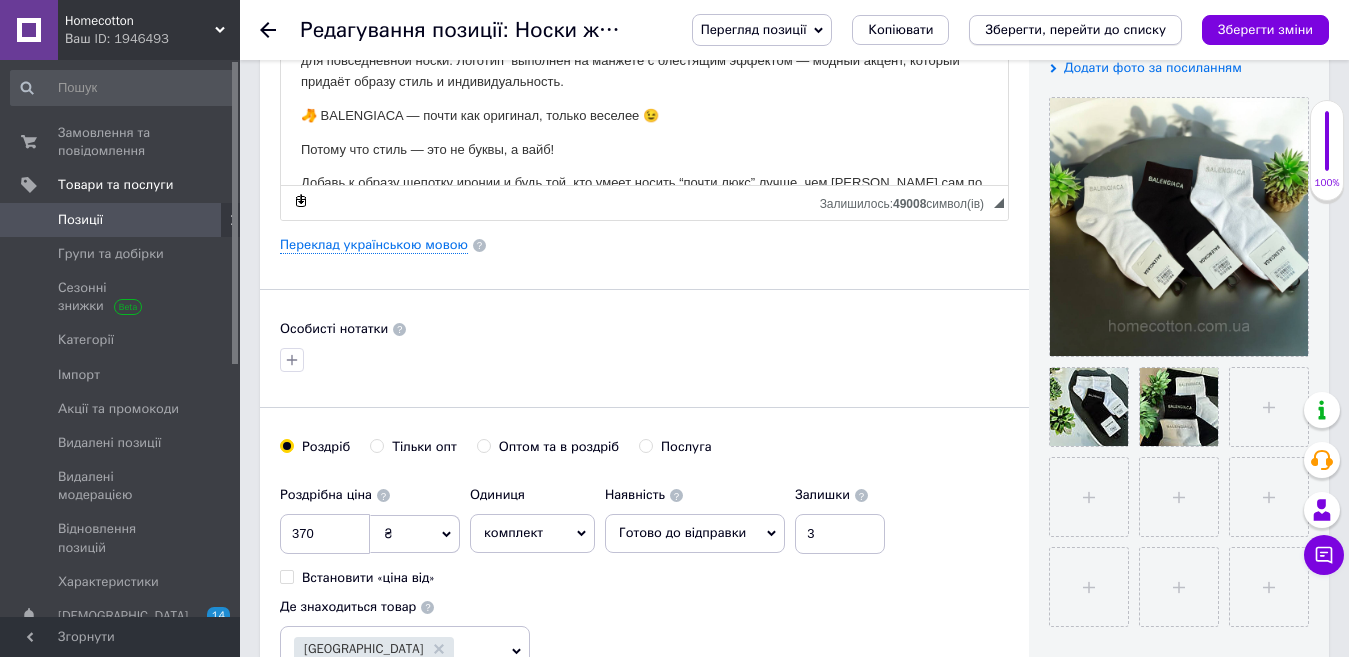 click on "Зберегти, перейти до списку" at bounding box center (1075, 30) 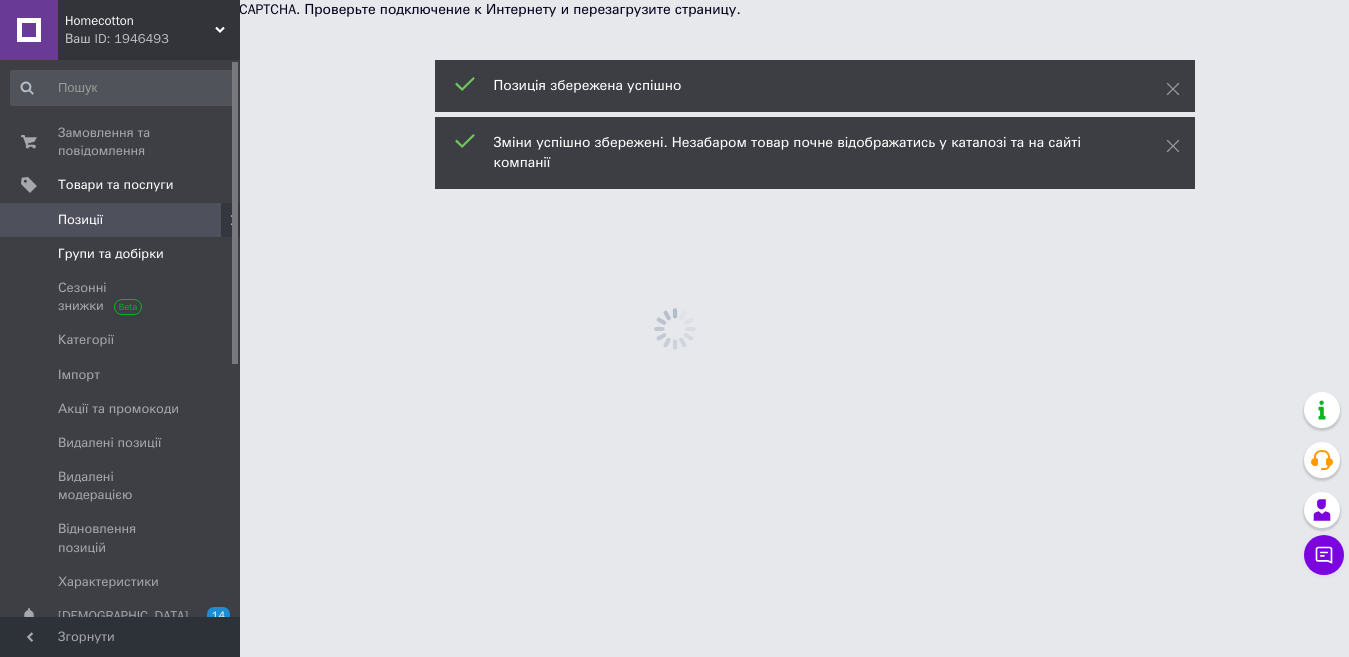 scroll, scrollTop: 0, scrollLeft: 0, axis: both 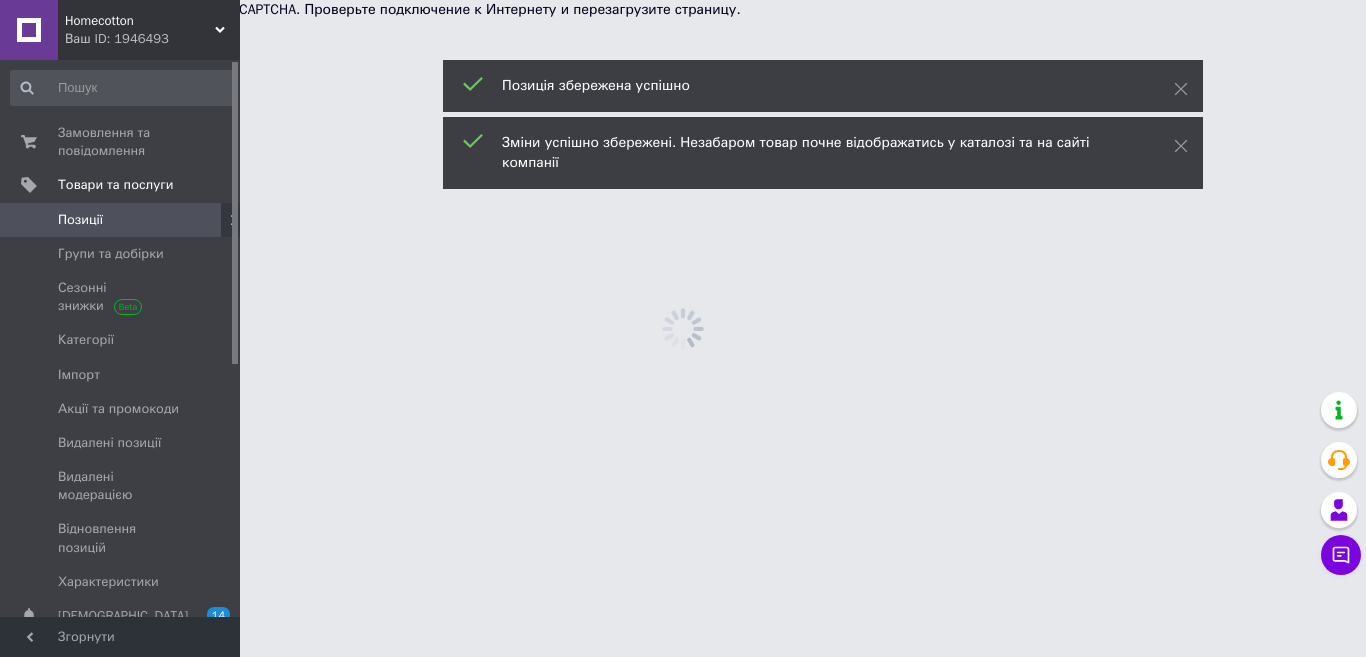 click on "Позиції" at bounding box center [121, 220] 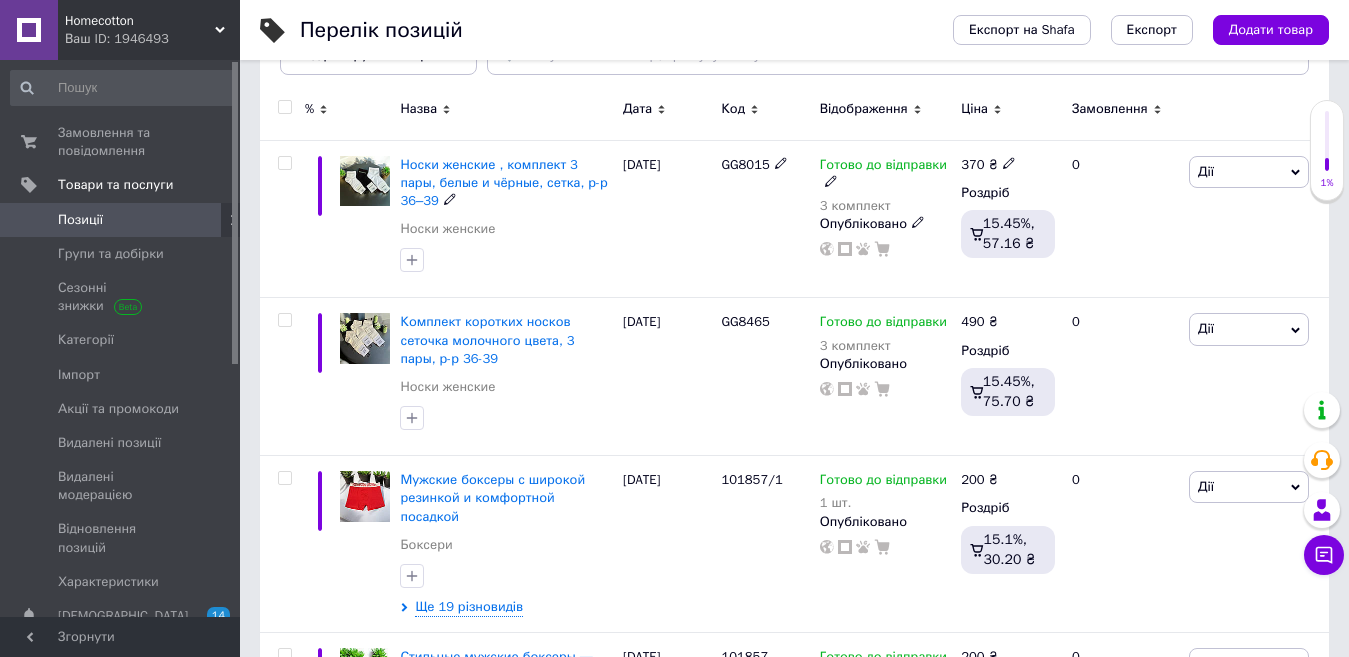 scroll, scrollTop: 300, scrollLeft: 0, axis: vertical 